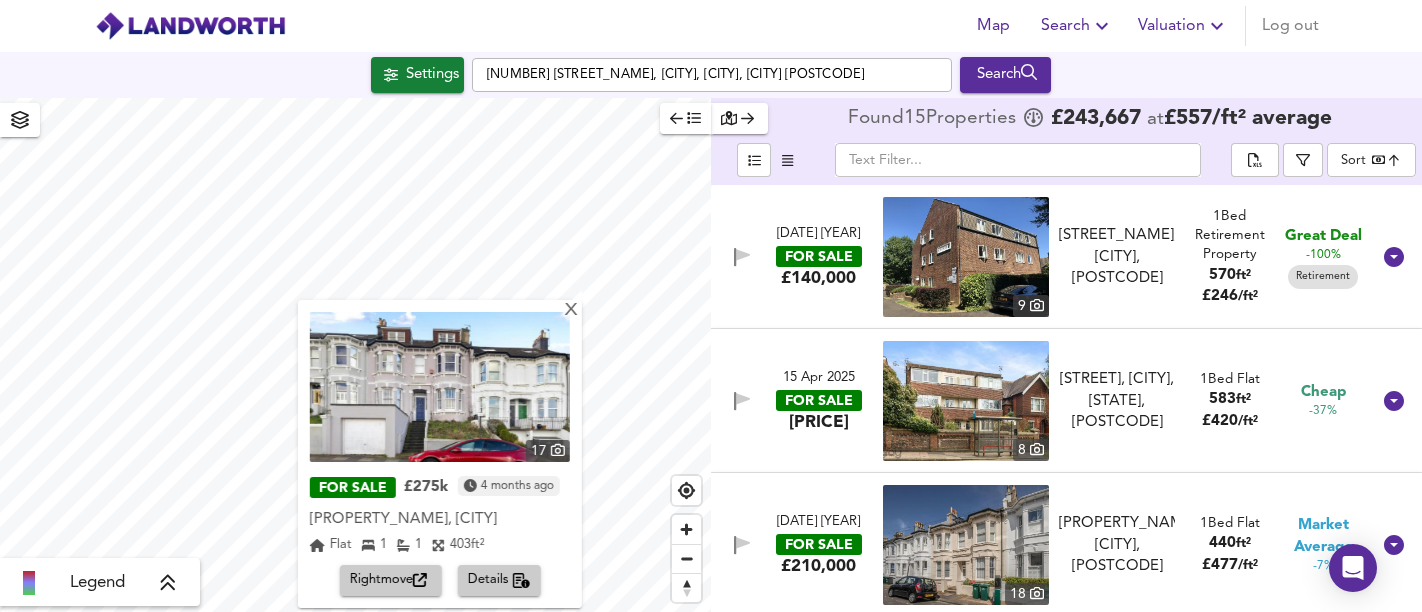scroll, scrollTop: 0, scrollLeft: 0, axis: both 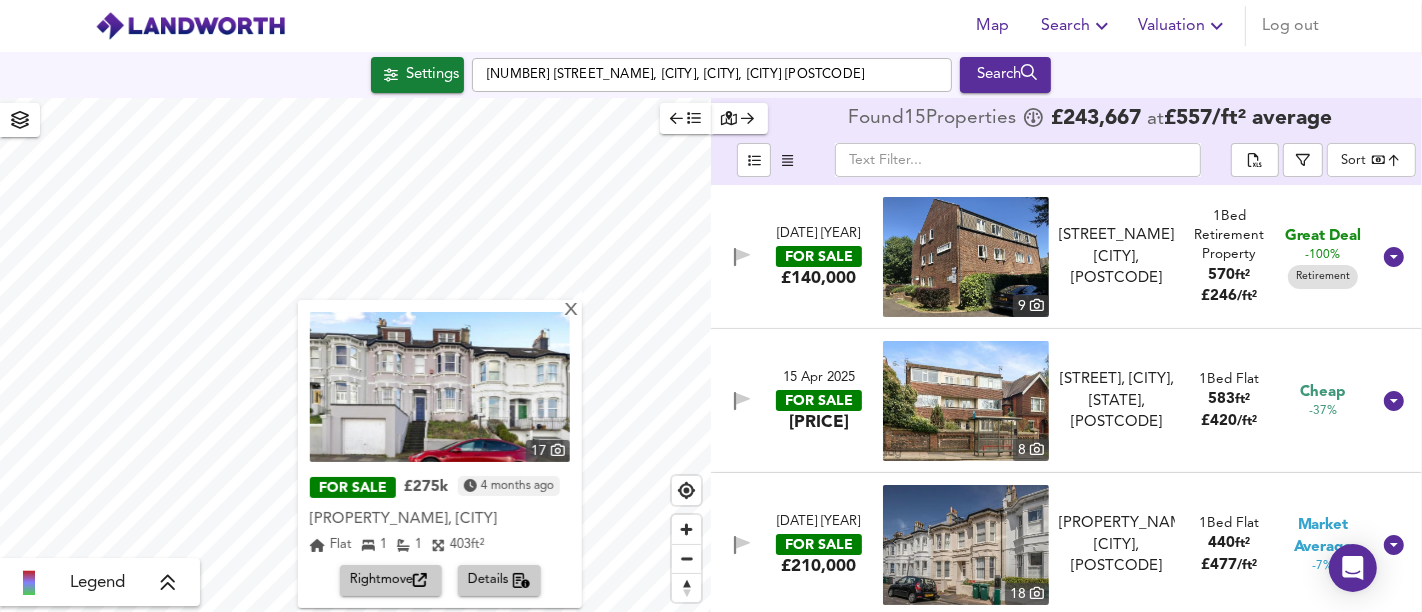 click on "X Map Settings Basemap          Default hybrid Heatmap          Average Price landworth 2D   View Dynamic Heatmap   On Show Postcodes Show Boroughs 2D 3D Find Me X Radius   [NUMBER]" at bounding box center [440, 454] 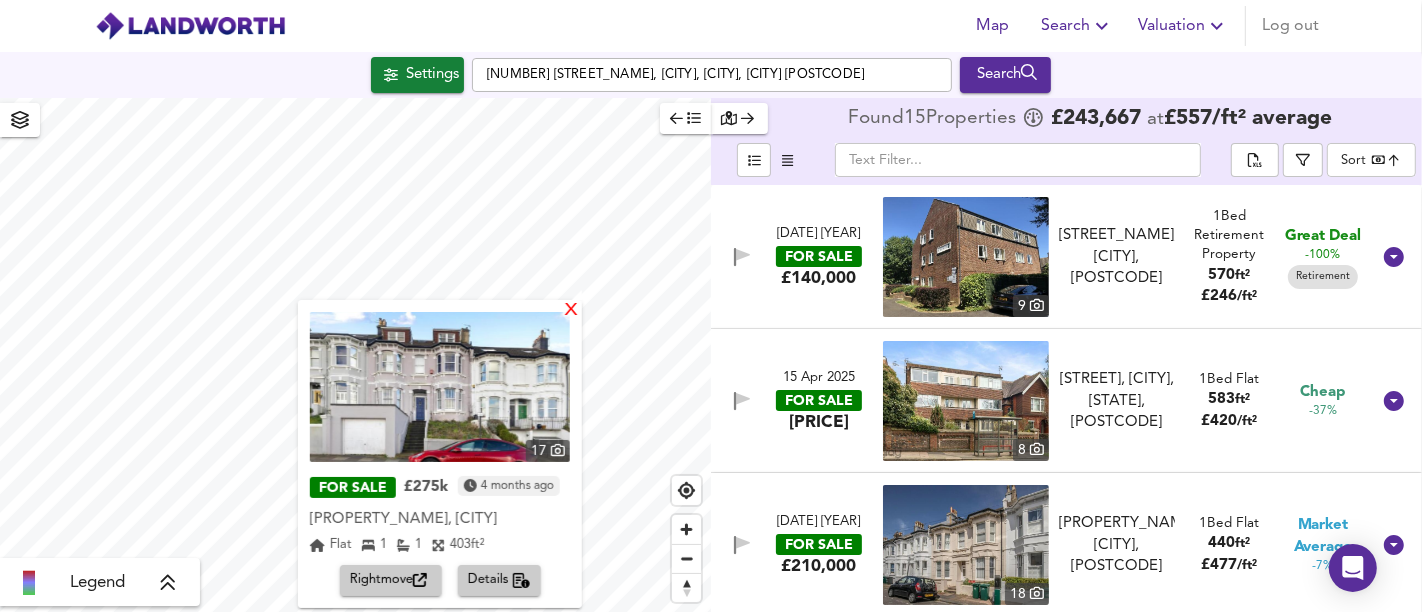 click on "X" at bounding box center [571, 311] 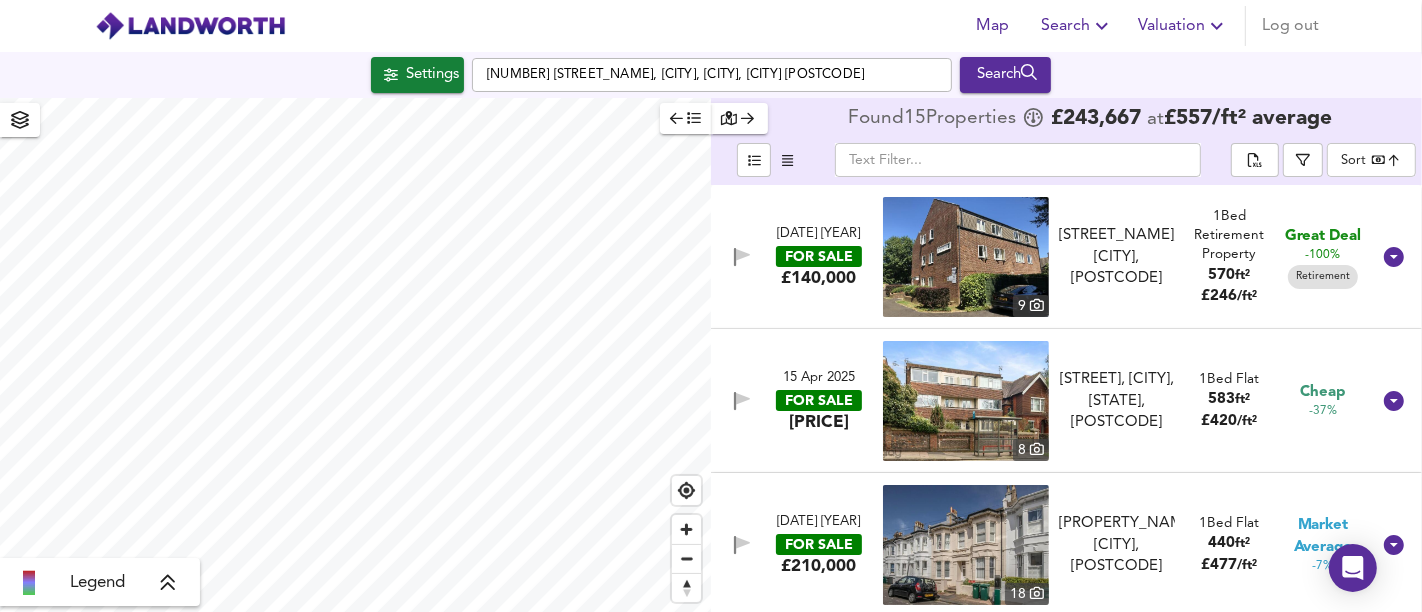 click on "Settings" at bounding box center (432, 75) 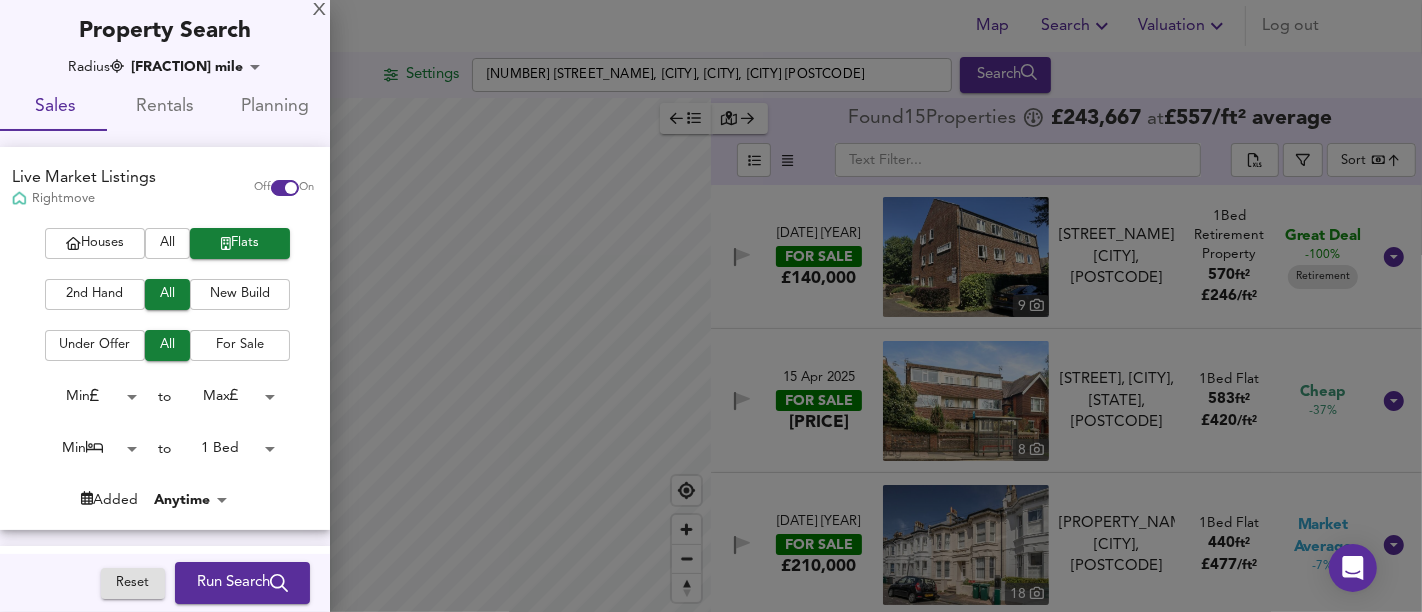 click on "Map Search Valuation Log out        Settings     [NUMBER] [STREET], [CITY], [STATE], [POSTCODE]        Search            Legend       Found  [NUMBER]  Propert ies     [PRICE]   at  [PRICE] / ft²   average              ​         Sort   bestdeal ​ [DAY] [MONTH] [YEAR] FOR SALE [PRICE]     [NUMBER]     [STREET], [CITY], [POSTCODE] [STREET], [CITY], [POSTCODE] [NUMBER] [BEDROOMS]     Retirement Property [SQUARE_FEET] ft² [PRICE] / ft²   Great Deal [PERCENTAGE] Retirement [DAY] [MONTH] [YEAR] FOR SALE [PRICE]     [NUMBER]     [STREET], [CITY], [STATE], [POSTCODE] [STREET], [CITY], [STATE], [POSTCODE] [NUMBER] [BEDROOMS]     Flat [SQUARE_FEET] ft² [PRICE] / ft²   Cheap [PERCENTAGE] [DAY] [MONTH] [YEAR] FOR SALE [PRICE]     [NUMBER]     [STREET], [CITY], [POSTCODE] [STREET], [CITY], [POSTCODE] [NUMBER] [BEDROOMS]     Flat [SQUARE_FEET] ft² [PRICE] / ft²   Market Average [PERCENTAGE]
X Map Settings Basemap          Default hybrid Heatmap          Average Price landworth 2D   View Dynamic Heatmap   On Show Postcodes Show Boroughs 2D 3D Find Me X Radius   [NUMBER]" at bounding box center (711, 306) 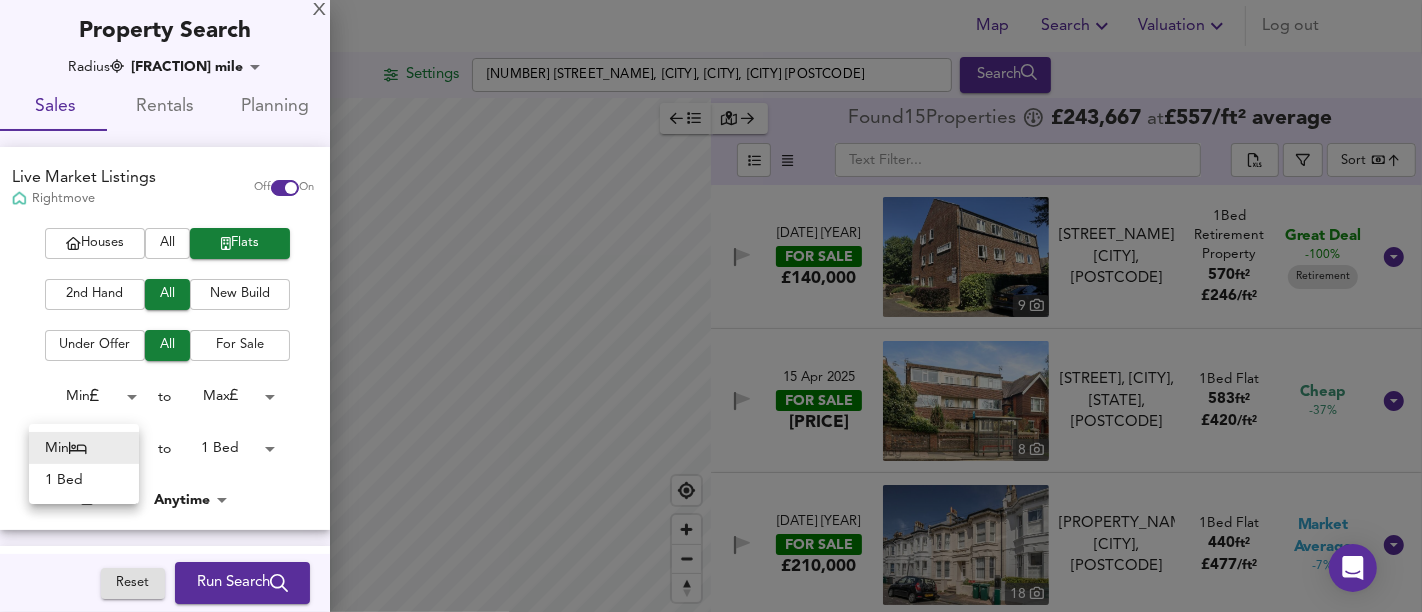 click on "1 Bed" at bounding box center [84, 480] 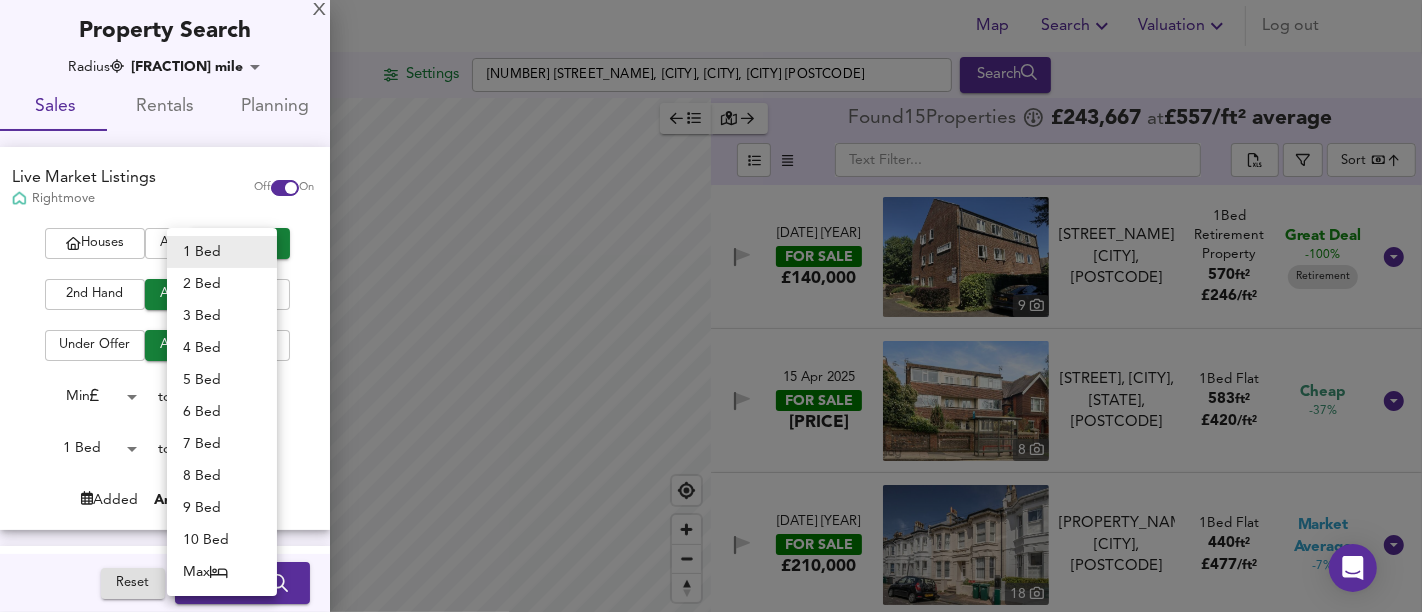 click on "Map Search Valuation Log out        Settings     [NUMBER] [STREET], [CITY], [STATE], [POSTCODE]        Search            Legend       Found  [NUMBER]  Propert ies     [PRICE]   at  [PRICE] / ft²   average              ​         Sort   bestdeal ​ [DAY] [MONTH] [YEAR] FOR SALE [PRICE]     [NUMBER]     [STREET], [CITY], [POSTCODE] [STREET], [CITY], [POSTCODE] [NUMBER] [BEDROOMS]     Retirement Property [SQUARE_FEET] ft² [PRICE] / ft²   Great Deal [PERCENTAGE] Retirement [DAY] [MONTH] [YEAR] FOR SALE [PRICE]     [NUMBER]     [STREET], [CITY], [STATE], [POSTCODE] [STREET], [CITY], [STATE], [POSTCODE] [NUMBER] [BEDROOMS]     Flat [SQUARE_FEET] ft² [PRICE] / ft²   Cheap [PERCENTAGE] [DAY] [MONTH] [YEAR] FOR SALE [PRICE]     [NUMBER]     [STREET], [CITY], [POSTCODE] [STREET], [CITY], [POSTCODE] [NUMBER] [BEDROOMS]     Flat [SQUARE_FEET] ft² [PRICE] / ft²   Market Average [PERCENTAGE]
X Map Settings Basemap          Default hybrid Heatmap          Average Price landworth 2D   View Dynamic Heatmap   On Show Postcodes Show Boroughs 2D 3D Find Me X Radius   [NUMBER]" at bounding box center (711, 306) 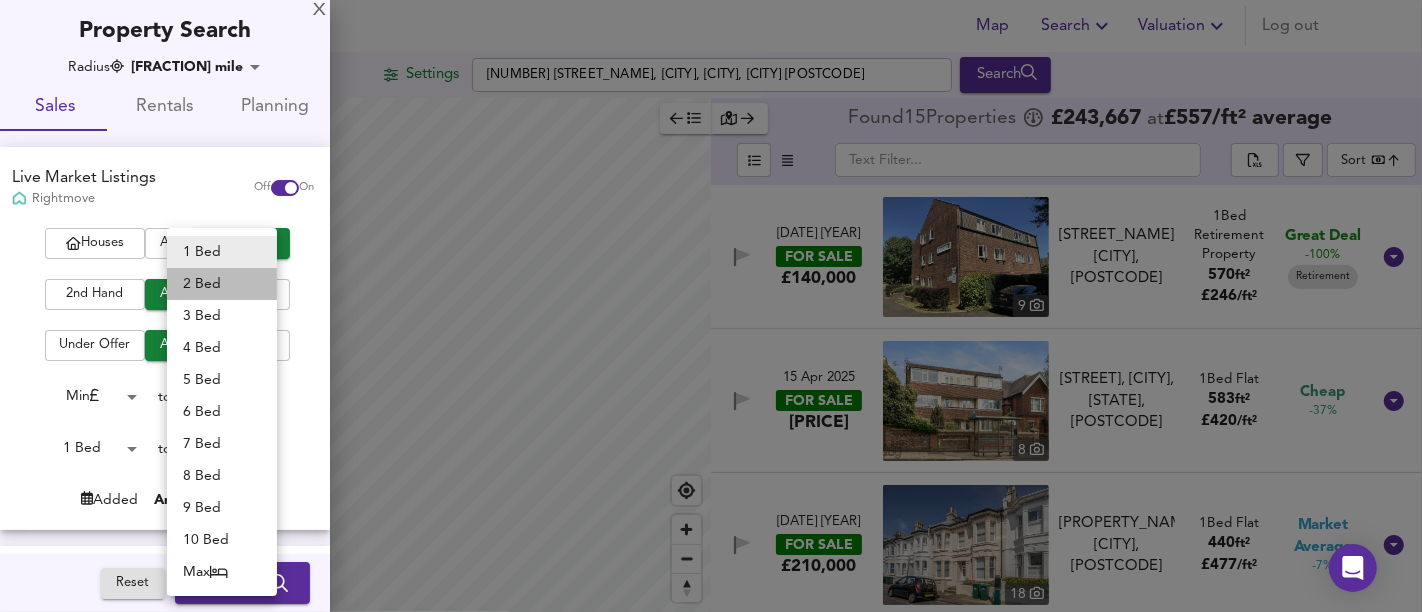 click on "2 Bed" at bounding box center [222, 284] 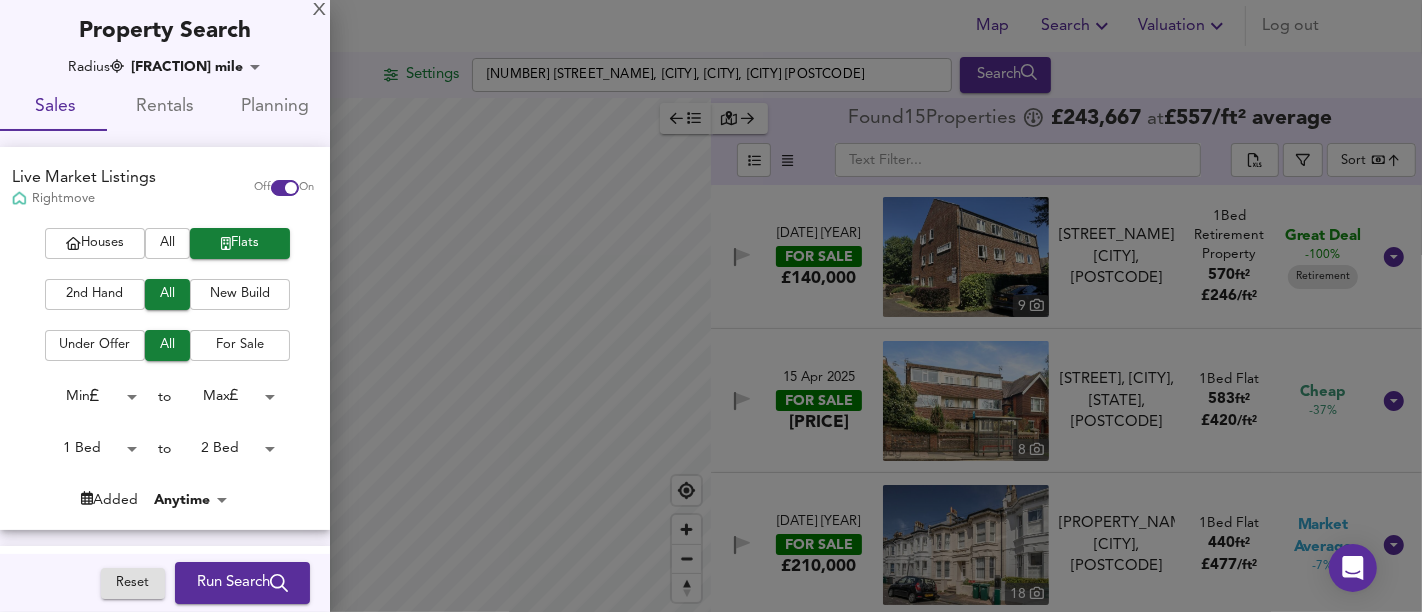 click on "Map Search Valuation Log out        Settings     [NUMBER] [STREET], [CITY], [STATE], [POSTCODE]        Search            Legend       Found  [NUMBER]  Propert ies     [PRICE]   at  [PRICE] / ft²   average              ​         Sort   bestdeal ​ [DAY] [MONTH] [YEAR] FOR SALE [PRICE]     [NUMBER]     [STREET], [CITY], [POSTCODE] [STREET], [CITY], [POSTCODE] [NUMBER] [BEDROOMS]     Retirement Property [SQUARE_FEET] ft² [PRICE] / ft²   Great Deal [PERCENTAGE] Retirement [DAY] [MONTH] [YEAR] FOR SALE [PRICE]     [NUMBER]     [STREET], [CITY], [STATE], [POSTCODE] [STREET], [CITY], [STATE], [POSTCODE] [NUMBER] [BEDROOMS]     Flat [SQUARE_FEET] ft² [PRICE] / ft²   Cheap [PERCENTAGE] [DAY] [MONTH] [YEAR] FOR SALE [PRICE]     [NUMBER]     [STREET], [CITY], [POSTCODE] [STREET], [CITY], [POSTCODE] [NUMBER] [BEDROOMS]     Flat [SQUARE_FEET] ft² [PRICE] / ft²   Market Average [PERCENTAGE]
X Map Settings Basemap          Default hybrid Heatmap          Average Price landworth 2D   View Dynamic Heatmap   On Show Postcodes Show Boroughs 2D 3D Find Me X Radius   [NUMBER]" at bounding box center [711, 306] 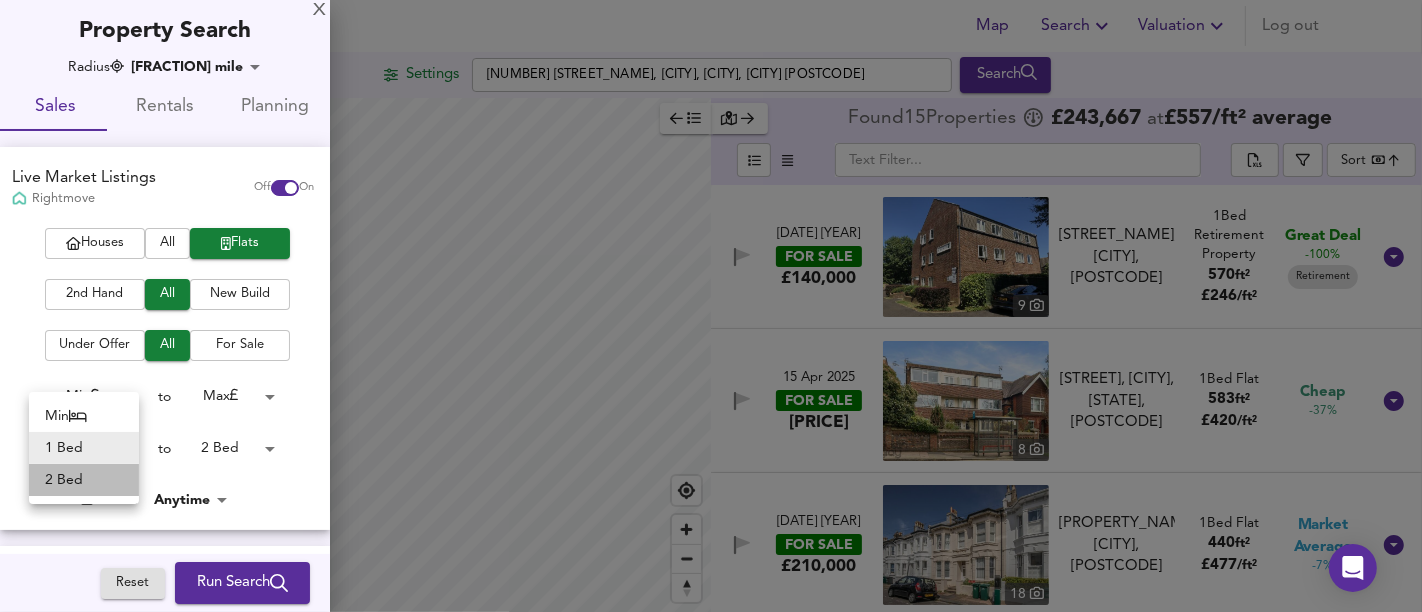 click on "2 Bed" at bounding box center [84, 480] 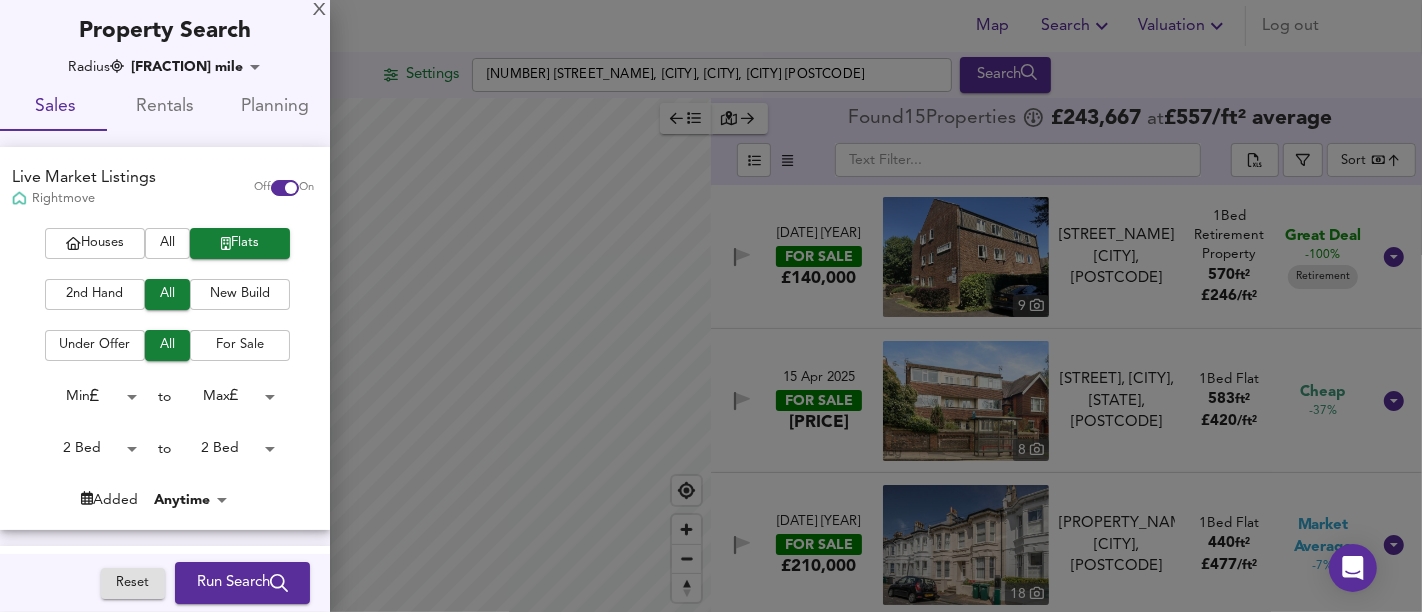 click on "Run Search" at bounding box center [242, 583] 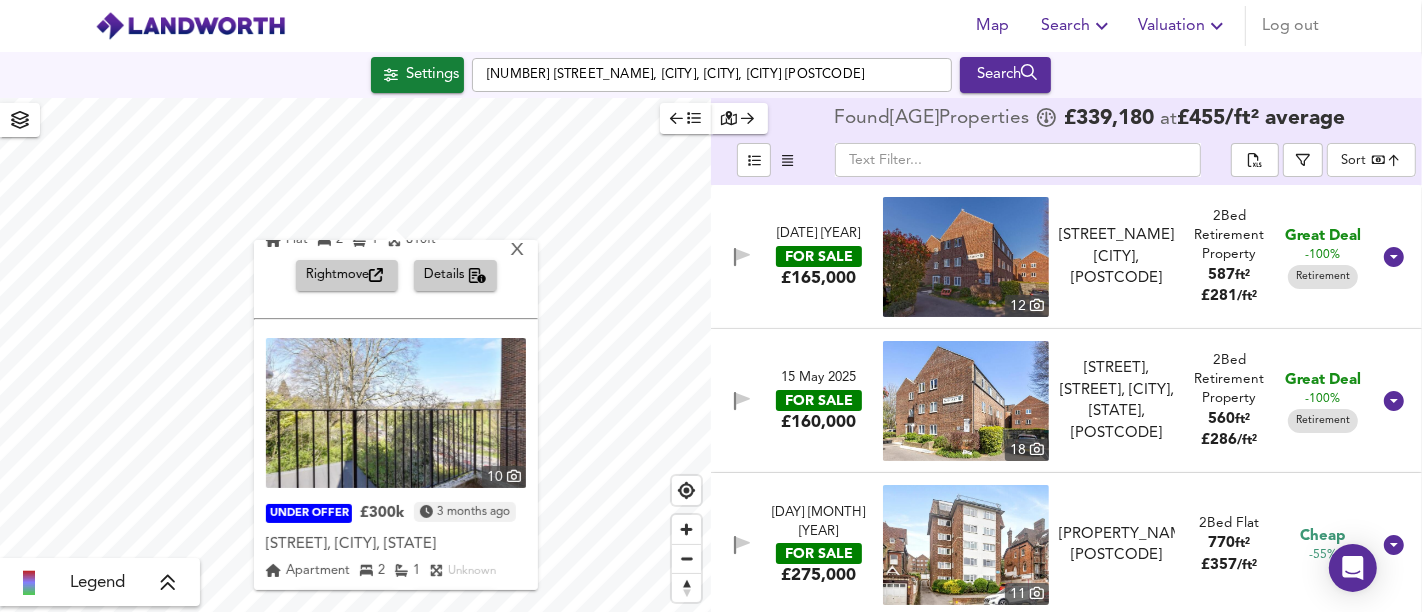 scroll, scrollTop: 294, scrollLeft: 0, axis: vertical 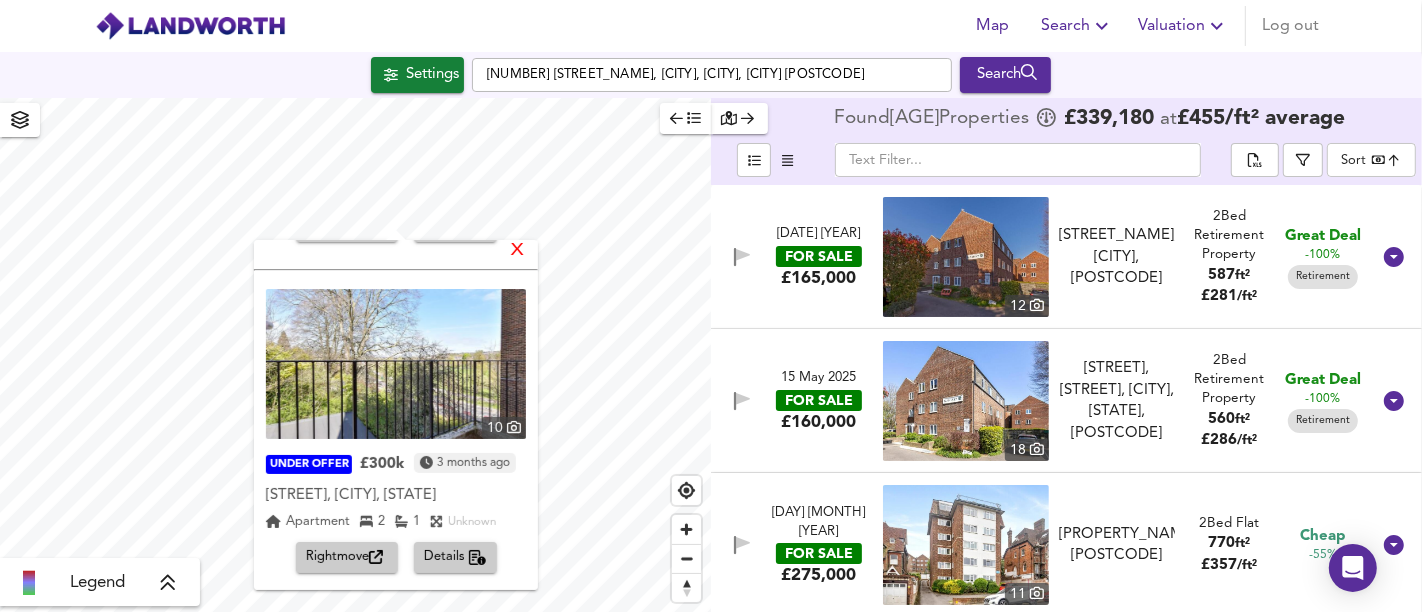 click on "X" at bounding box center [517, 251] 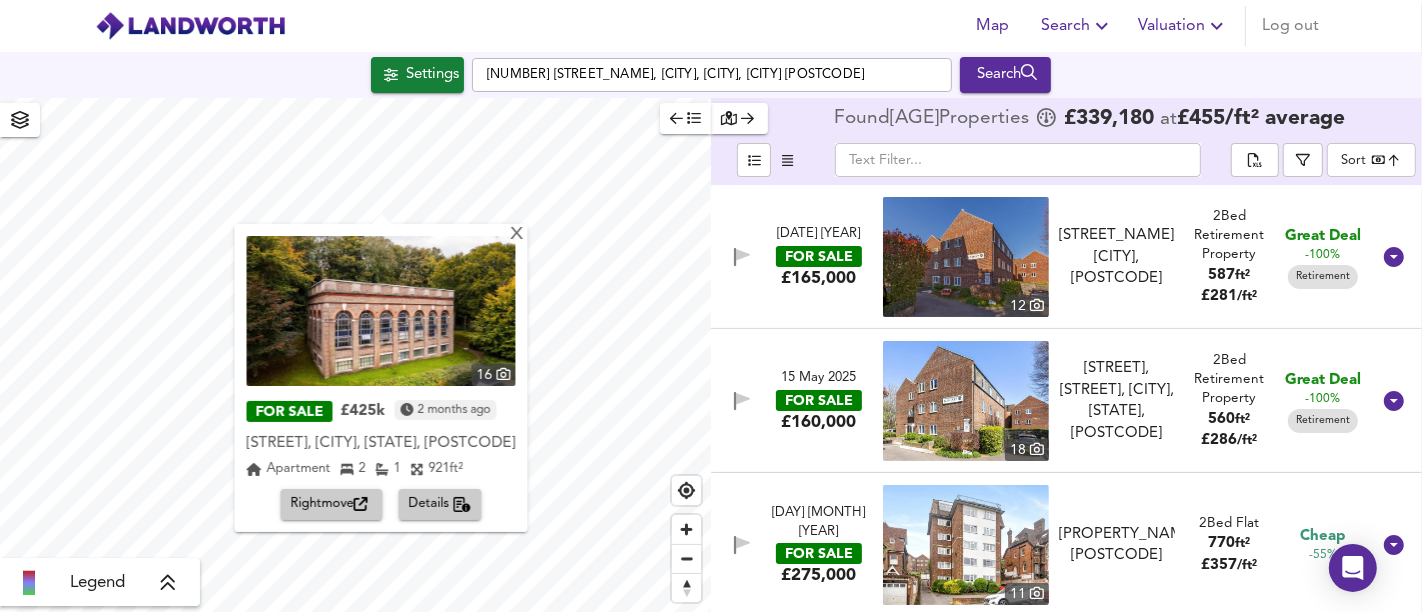 click on "Rightmove" at bounding box center (332, 504) 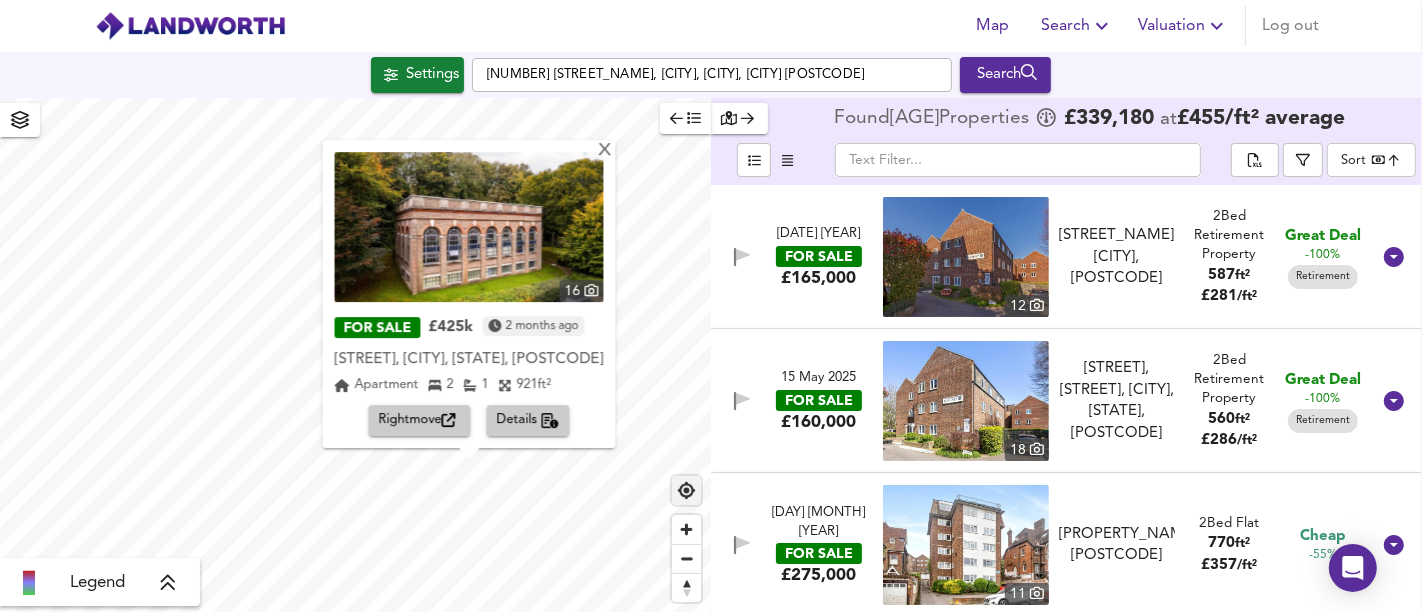 click on "X   [NUMBER]     FOR SALE [PRICE] [TIME] [STREET], [CITY], [STATE], [POSTCODE] [STREET], [CITY], [STATE], [POSTCODE] [PROPERTY_TYPE] [BEDROOMS] [BEDROOMS] [SQUARE_FEET] ft² Rightmove   Details" at bounding box center [355, 355] 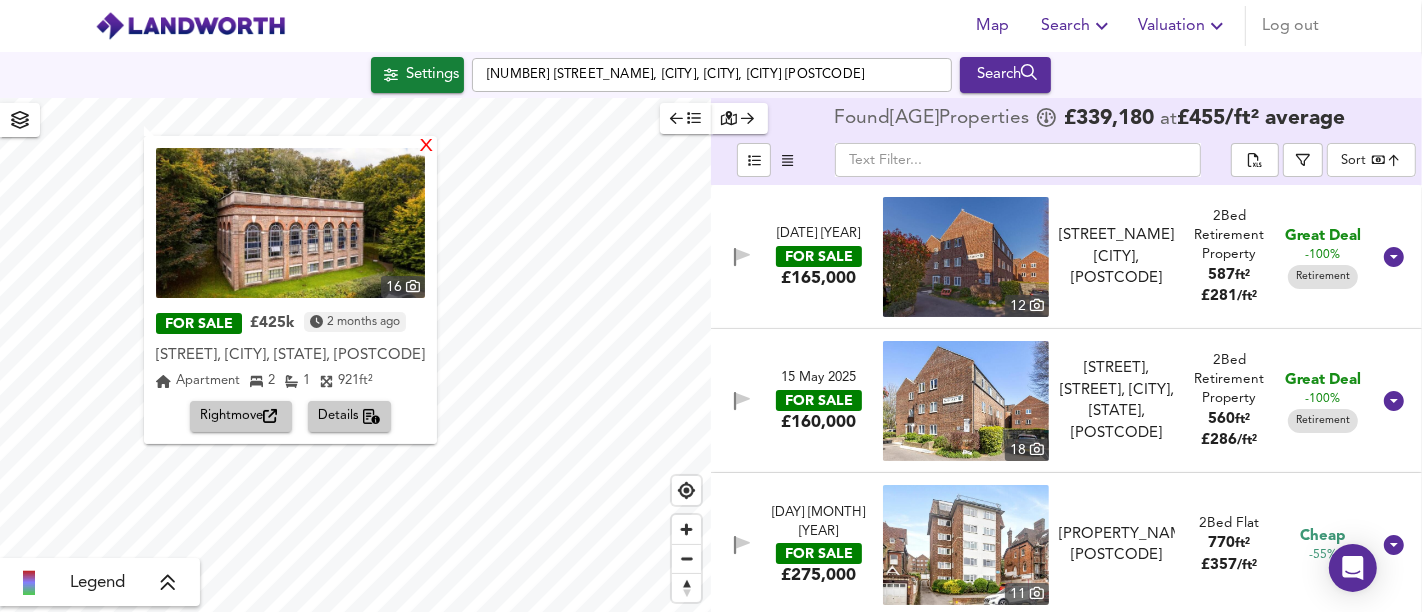 click on "X" at bounding box center [426, 147] 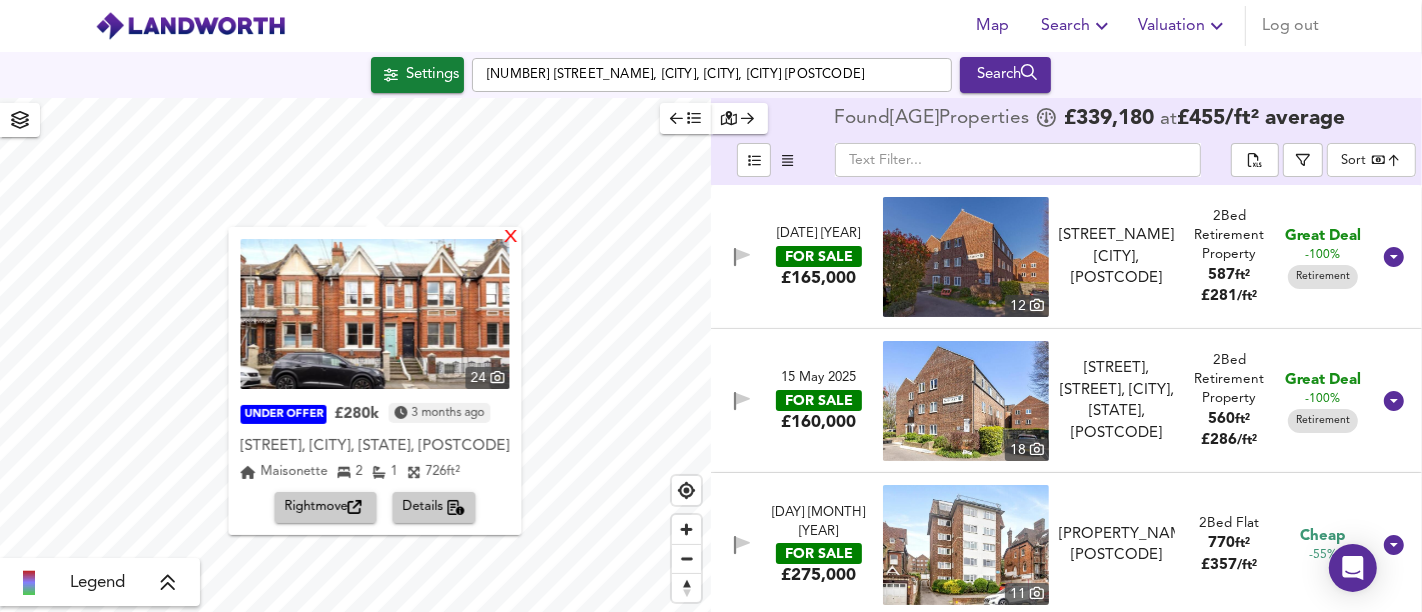 click on "X" at bounding box center (511, 238) 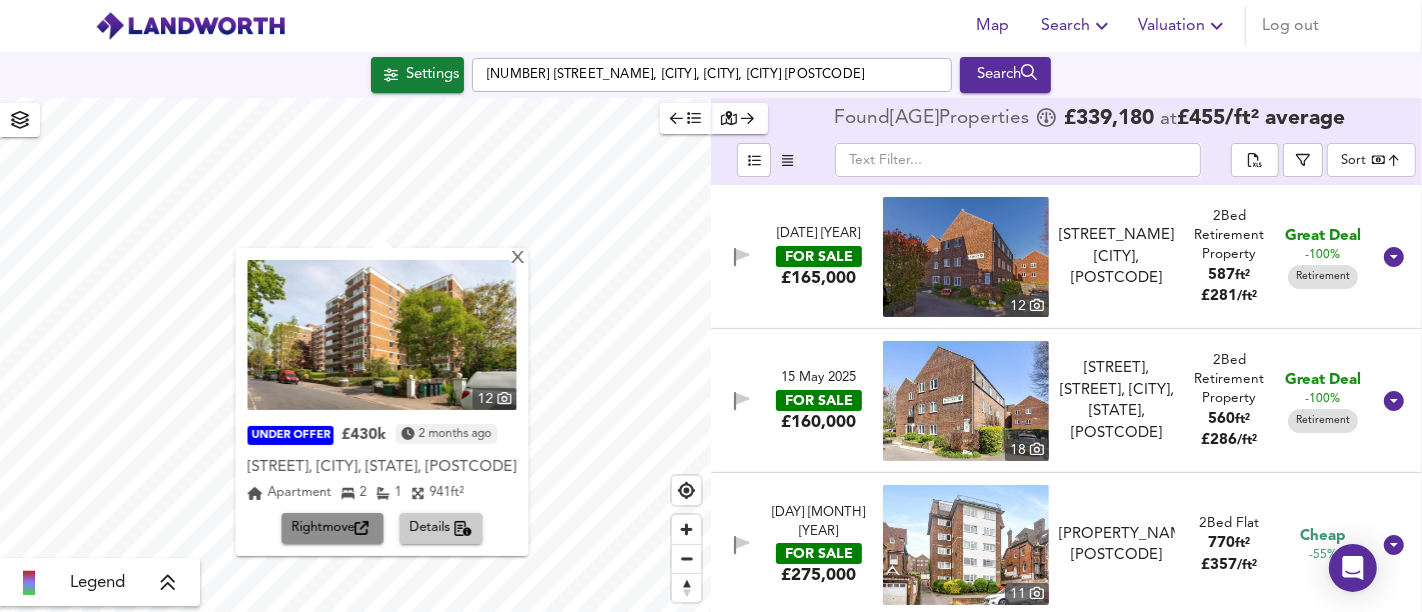 click on "Rightmove" at bounding box center [333, 528] 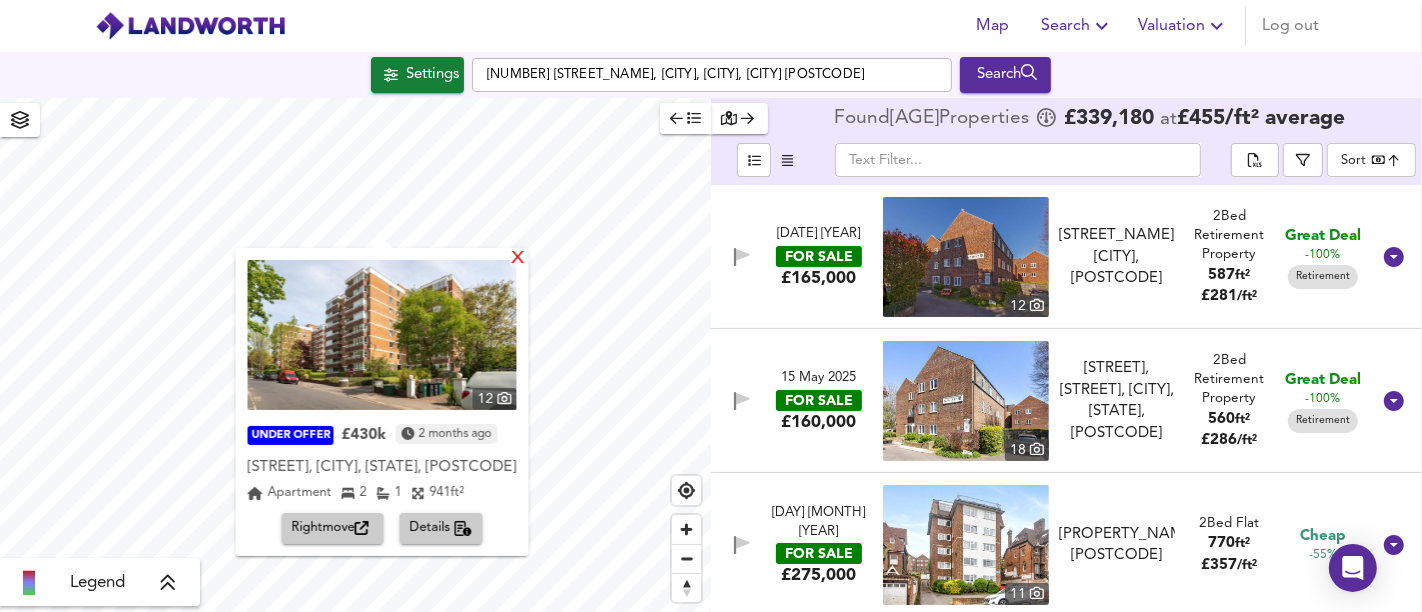click on "X" at bounding box center [518, 259] 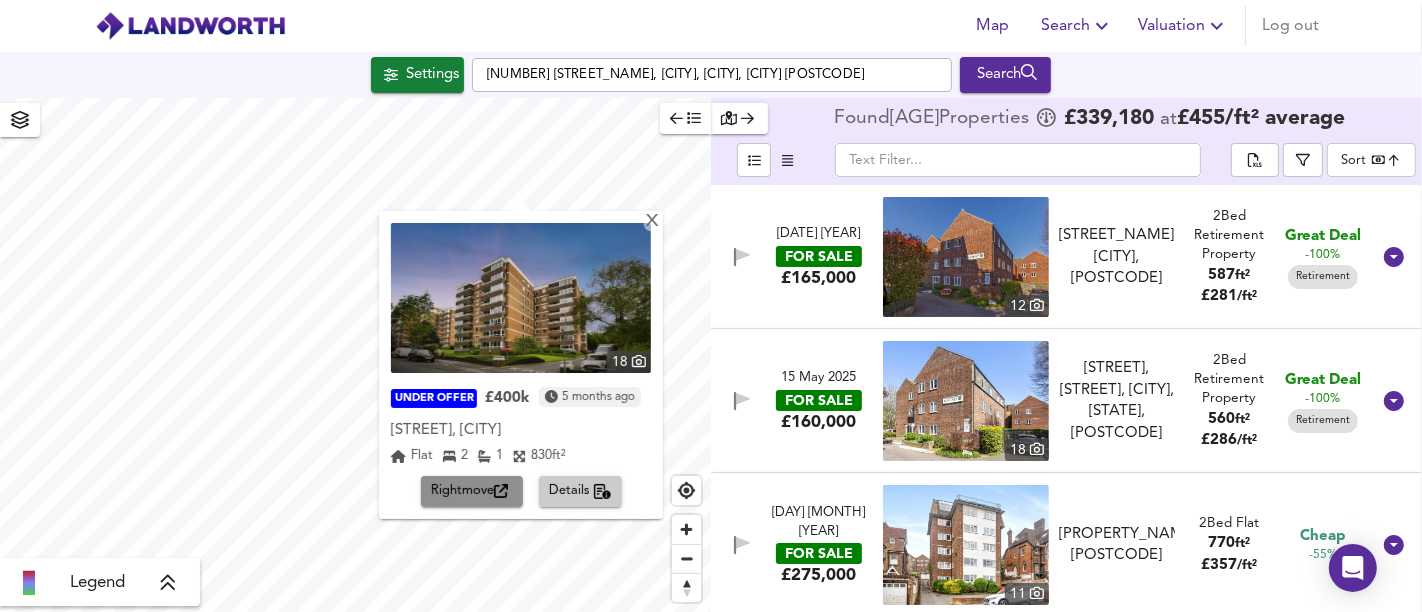 click on "Rightmove" at bounding box center (472, 491) 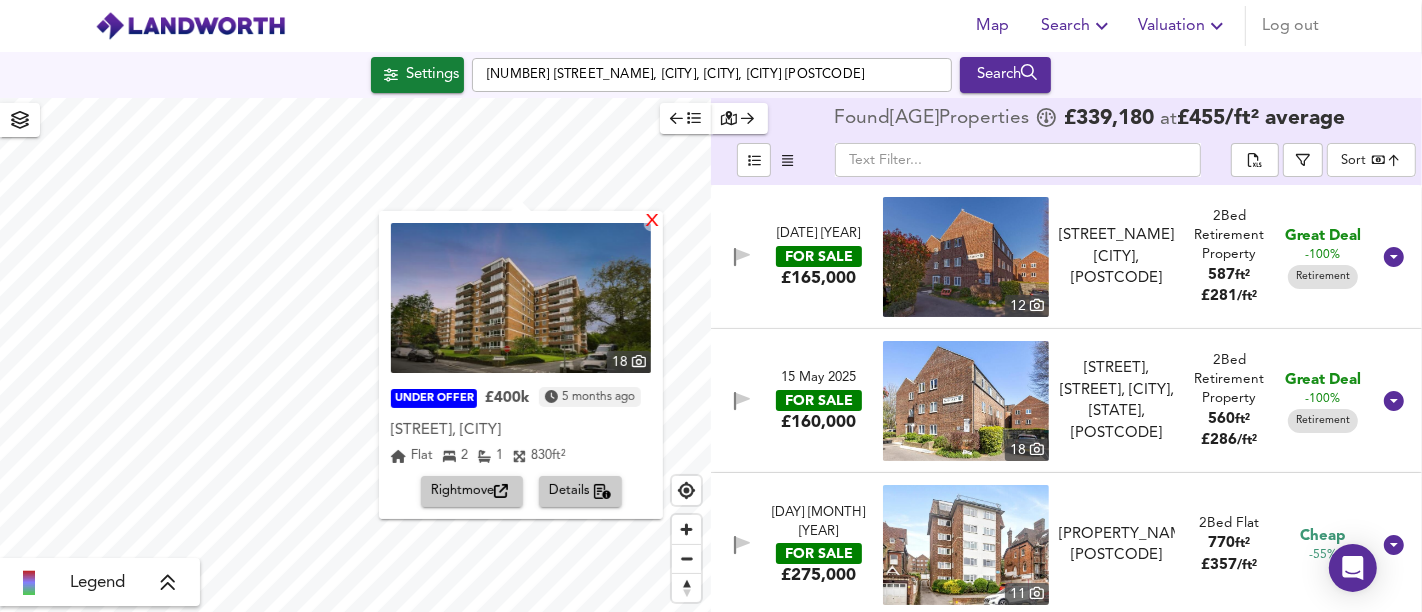 click on "X" at bounding box center [652, 222] 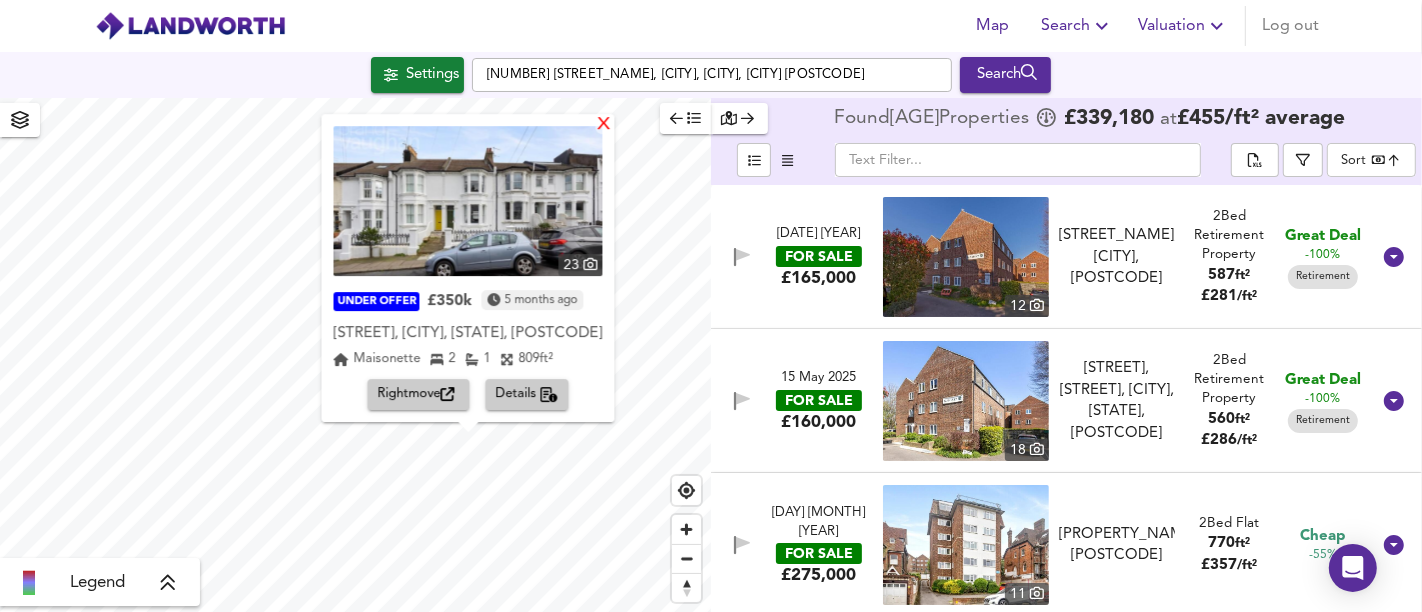 click on "X" at bounding box center [604, 125] 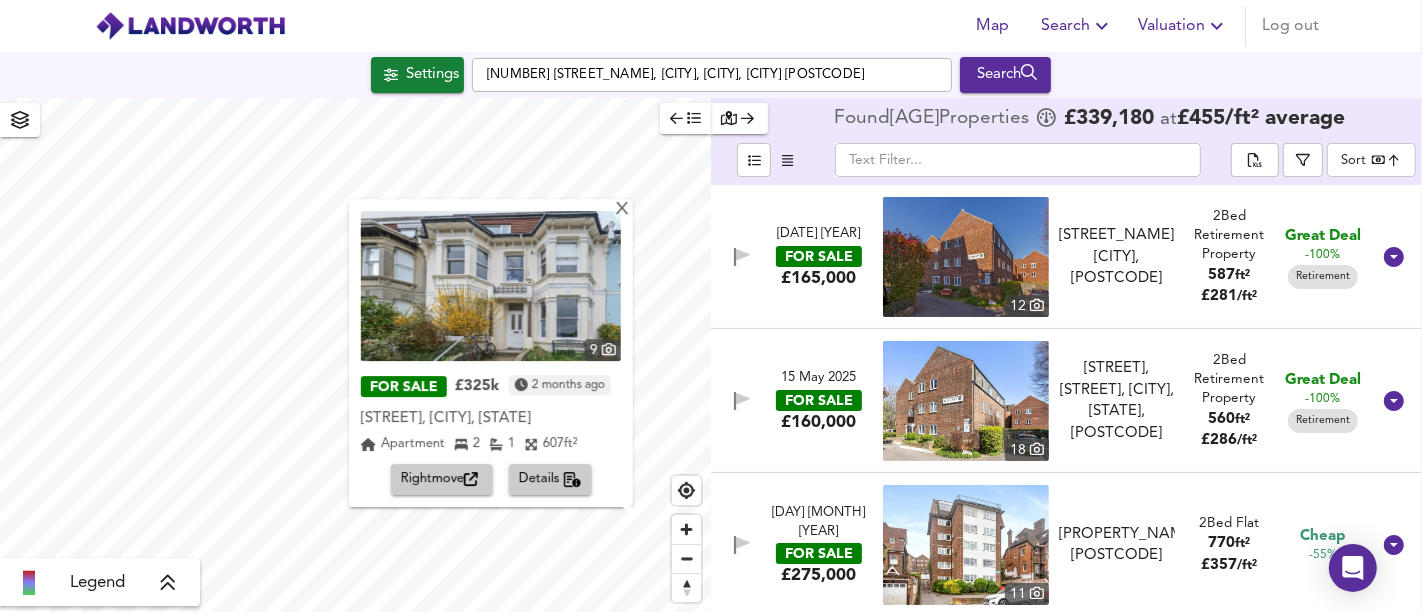 click on "[NUMBER]     FOR SALE [PRICE] [TIME_REFERENCE] [PROPERTY_NAME], [CITY], [STATE] [PROPERTY_NAME], [CITY], [STATE] Apartment [BEDROOM_COUNT] [BEDROOM_COUNT] [SIZE] ft² Rightmove   Details" at bounding box center (491, 353) 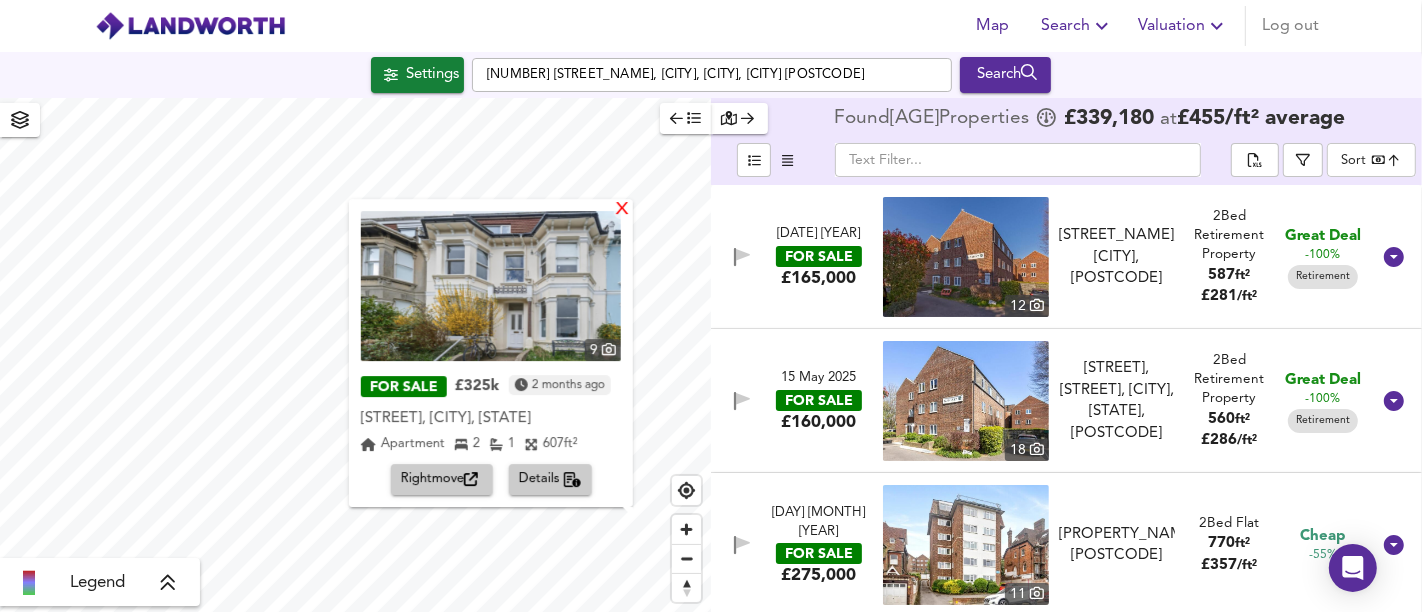 click on "X" at bounding box center (622, 210) 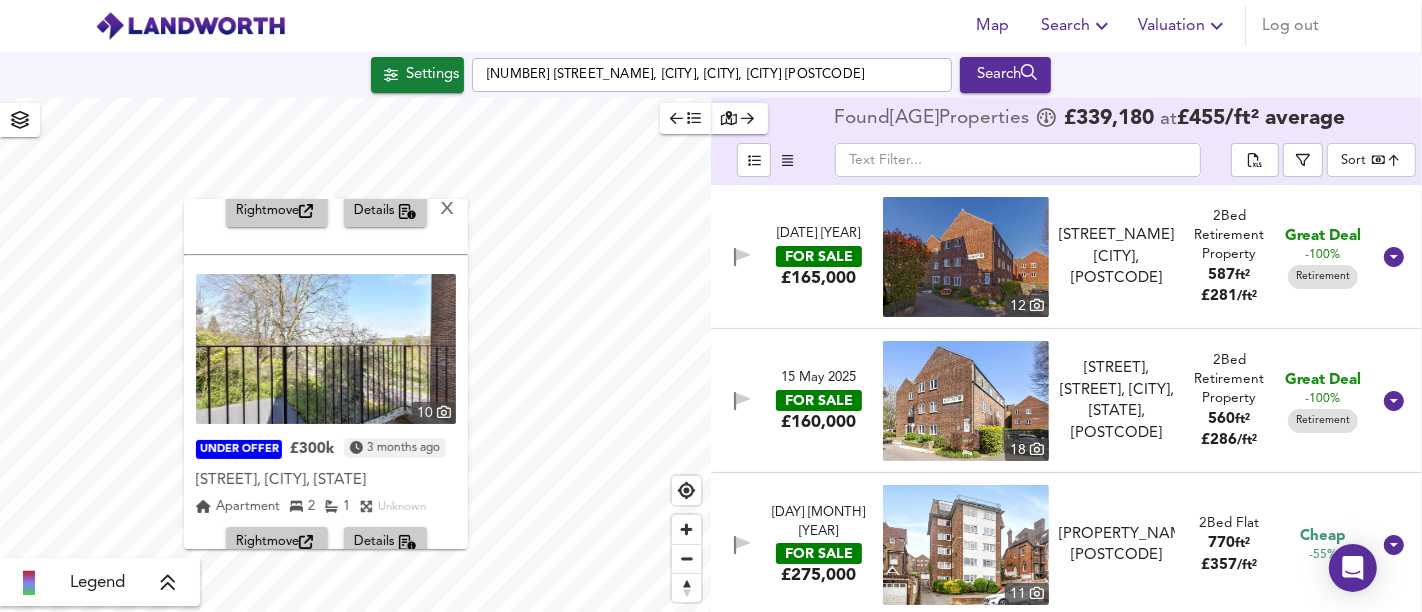 scroll, scrollTop: 294, scrollLeft: 0, axis: vertical 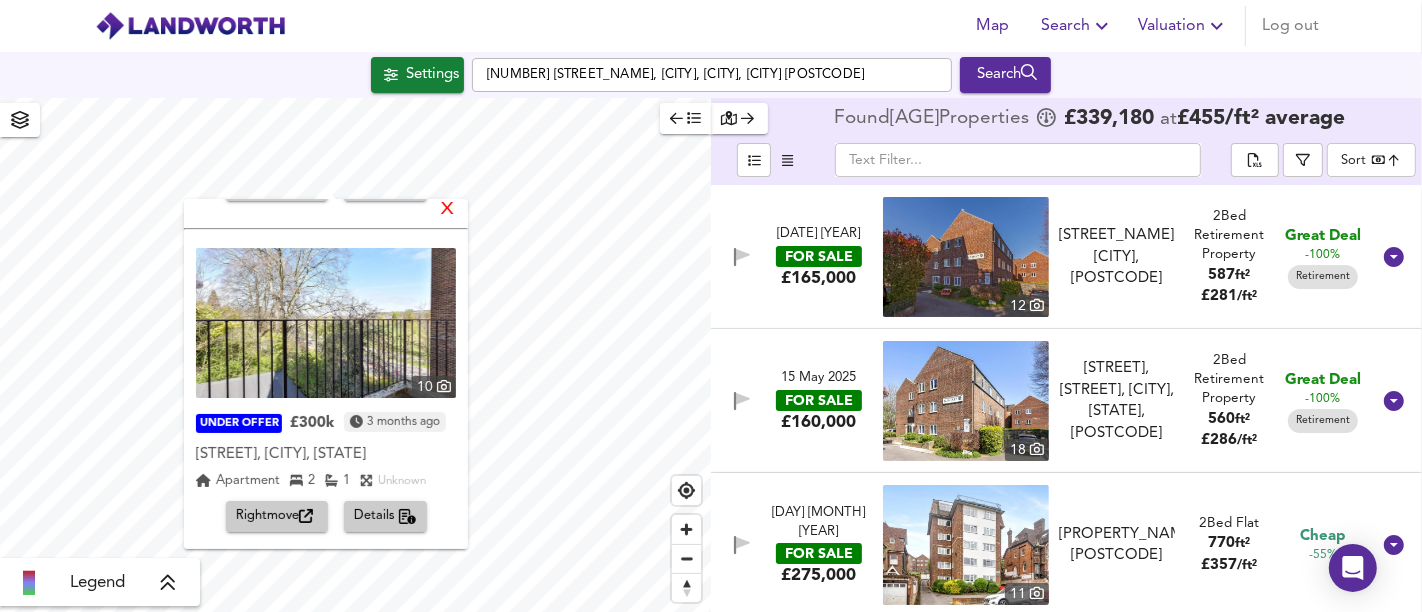 click on "X" at bounding box center [447, 210] 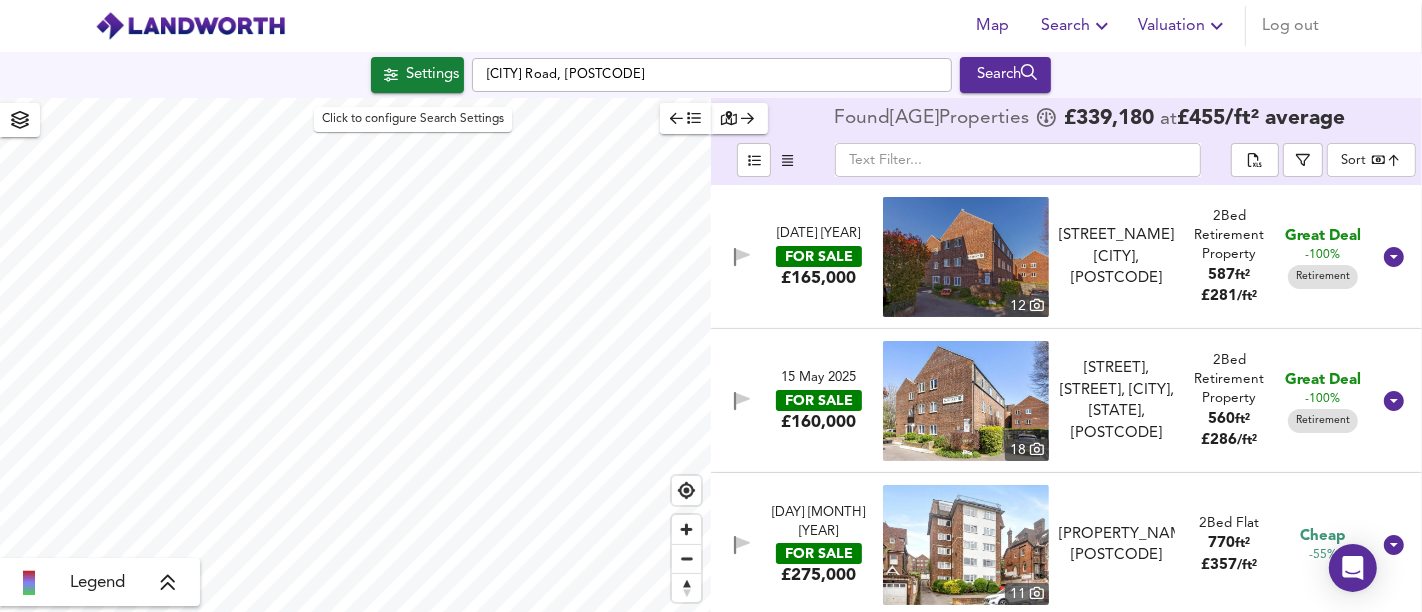 click on "Settings" at bounding box center [432, 75] 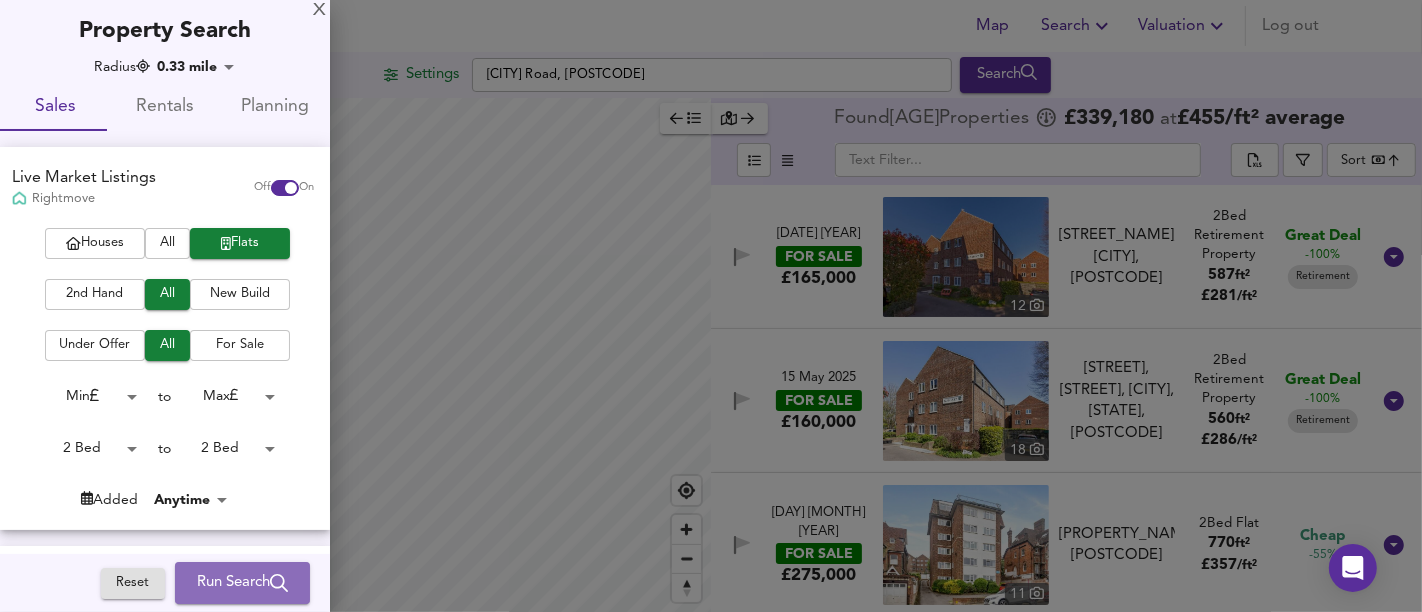 click at bounding box center (279, 583) 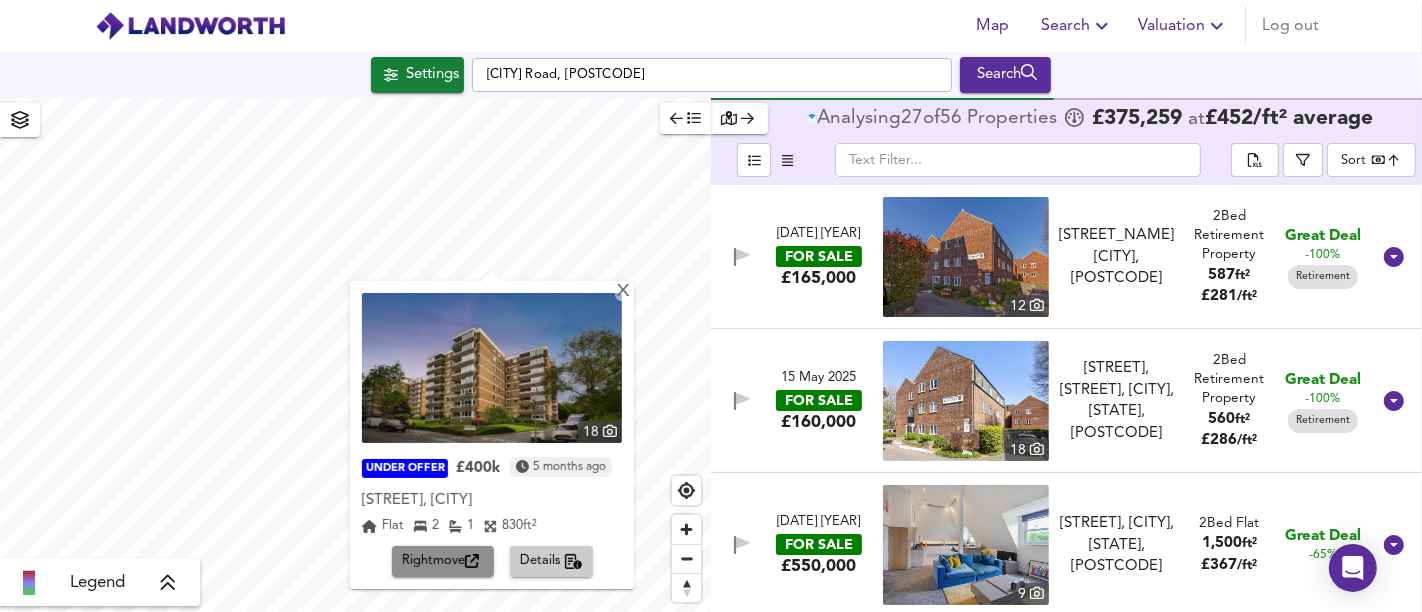 click on "Rightmove" at bounding box center [443, 561] 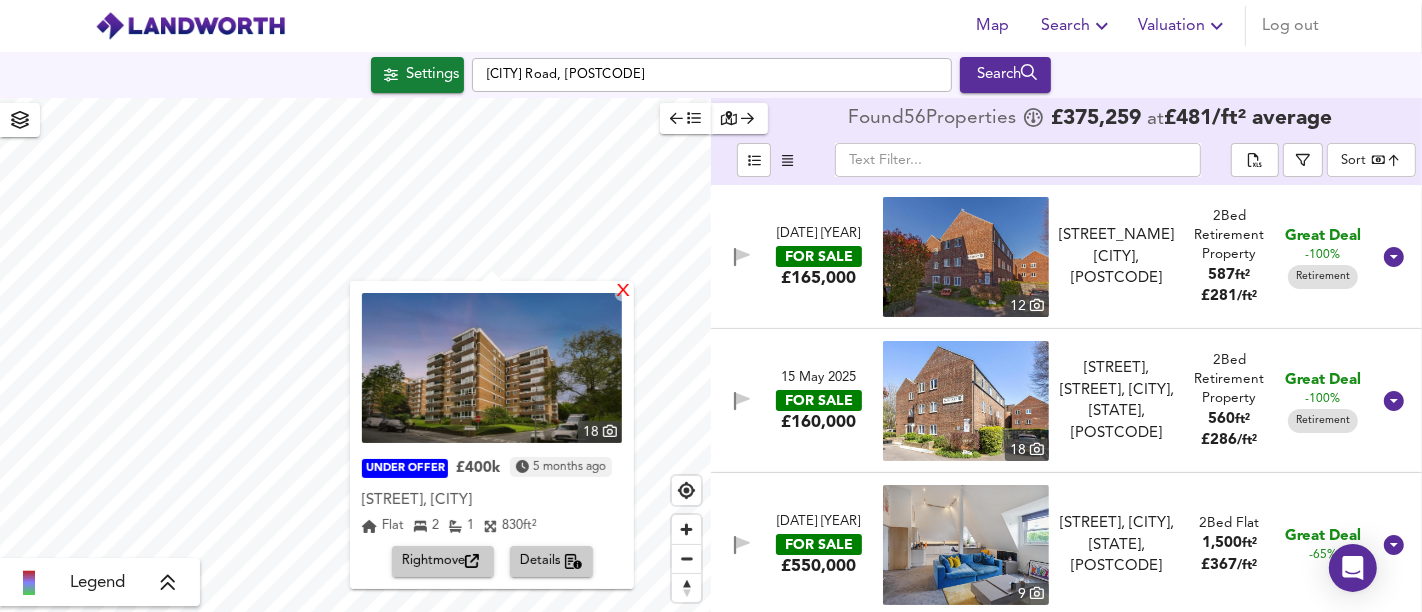 click on "X" at bounding box center (623, 292) 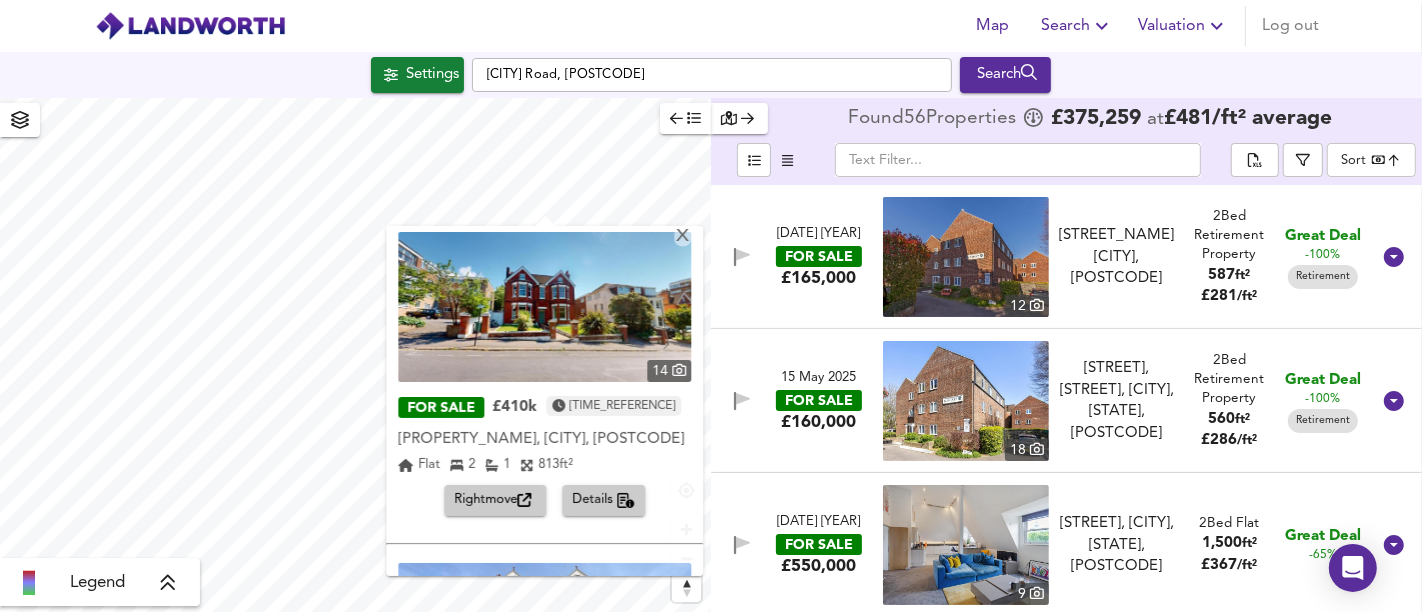 scroll, scrollTop: 0, scrollLeft: 0, axis: both 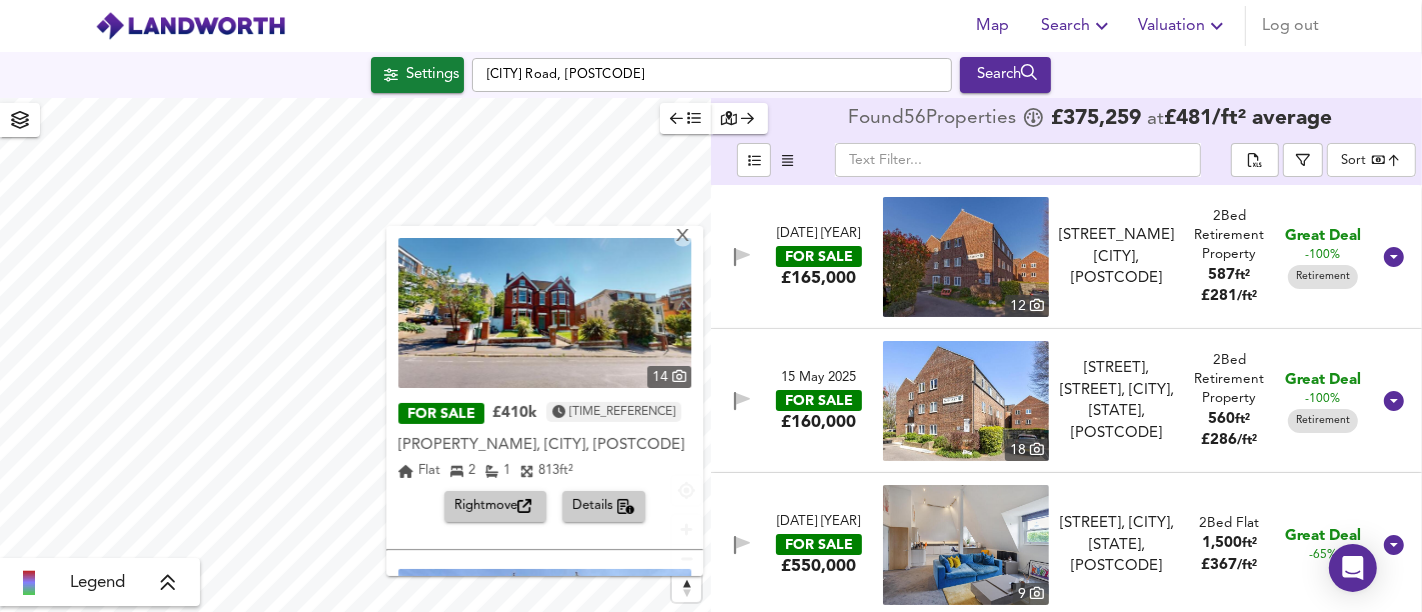 click on "Rightmove" at bounding box center (496, 506) 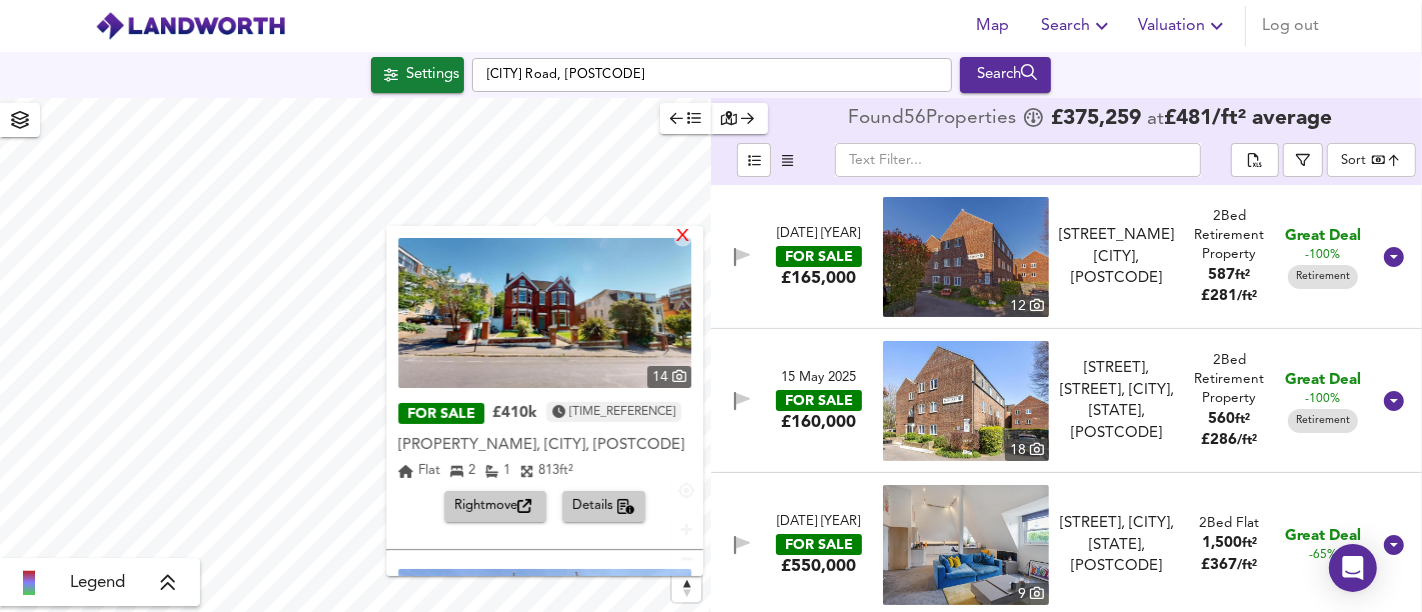 click on "X" at bounding box center [683, 237] 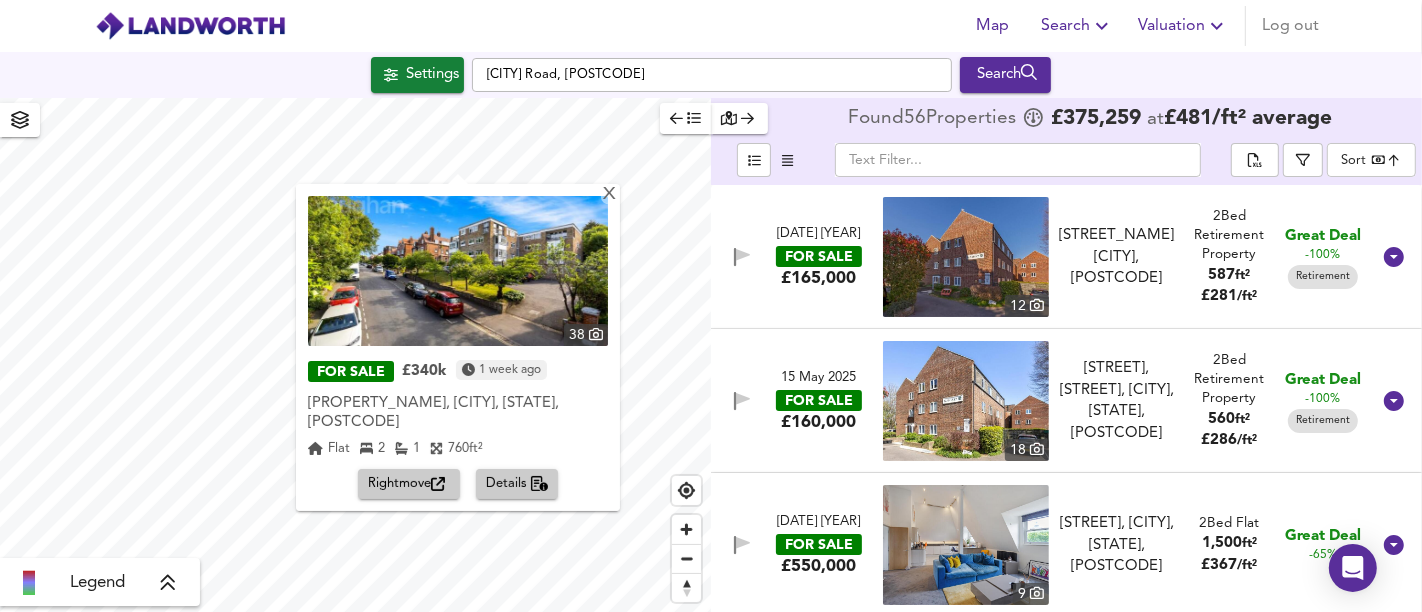 click on "Rightmove" at bounding box center [409, 484] 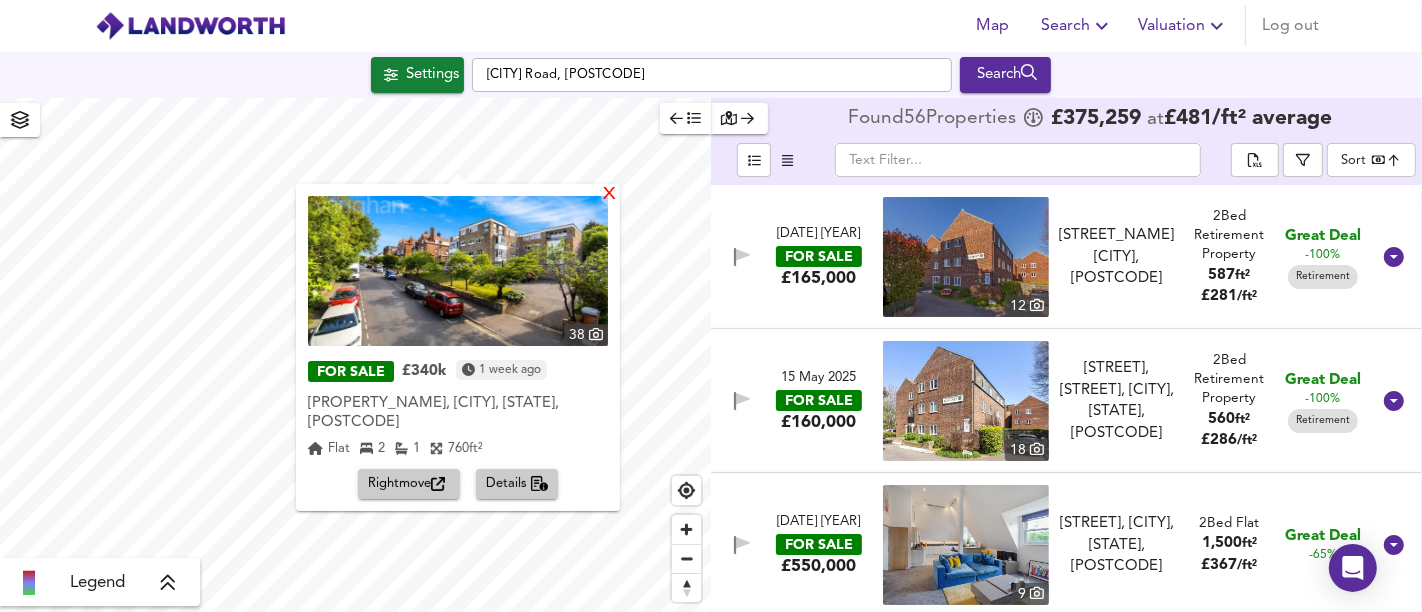 click on "X" at bounding box center [609, 195] 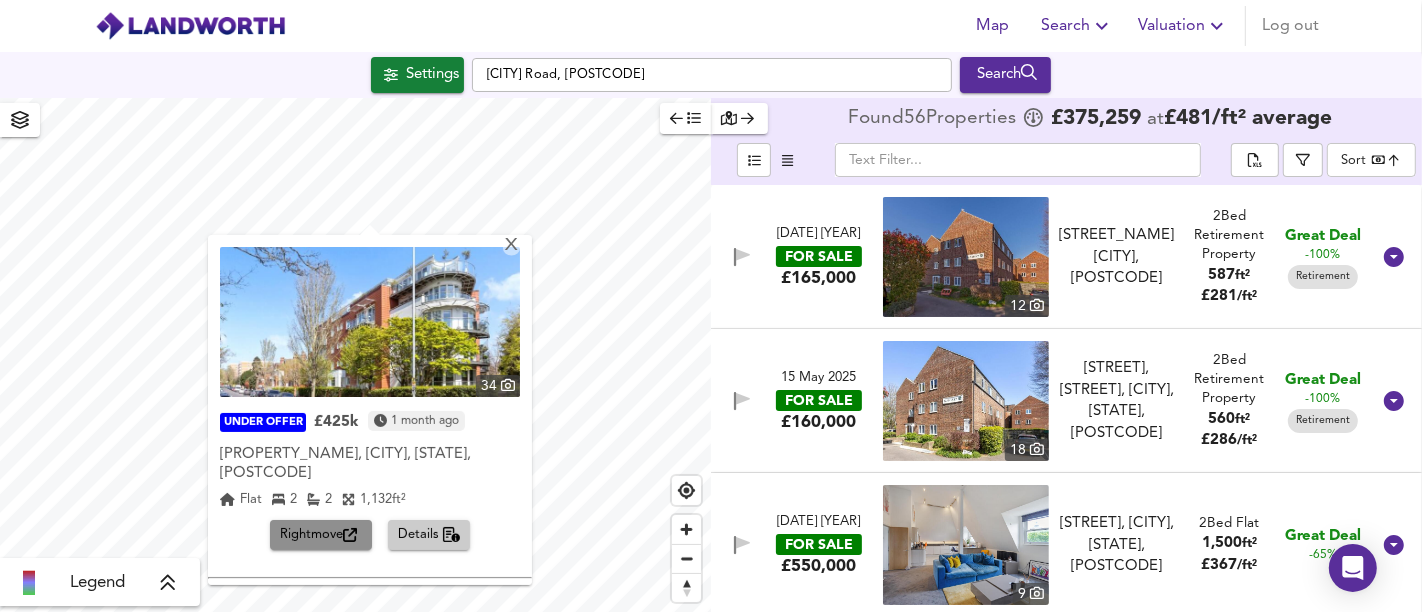 click on "Rightmove" at bounding box center (321, 535) 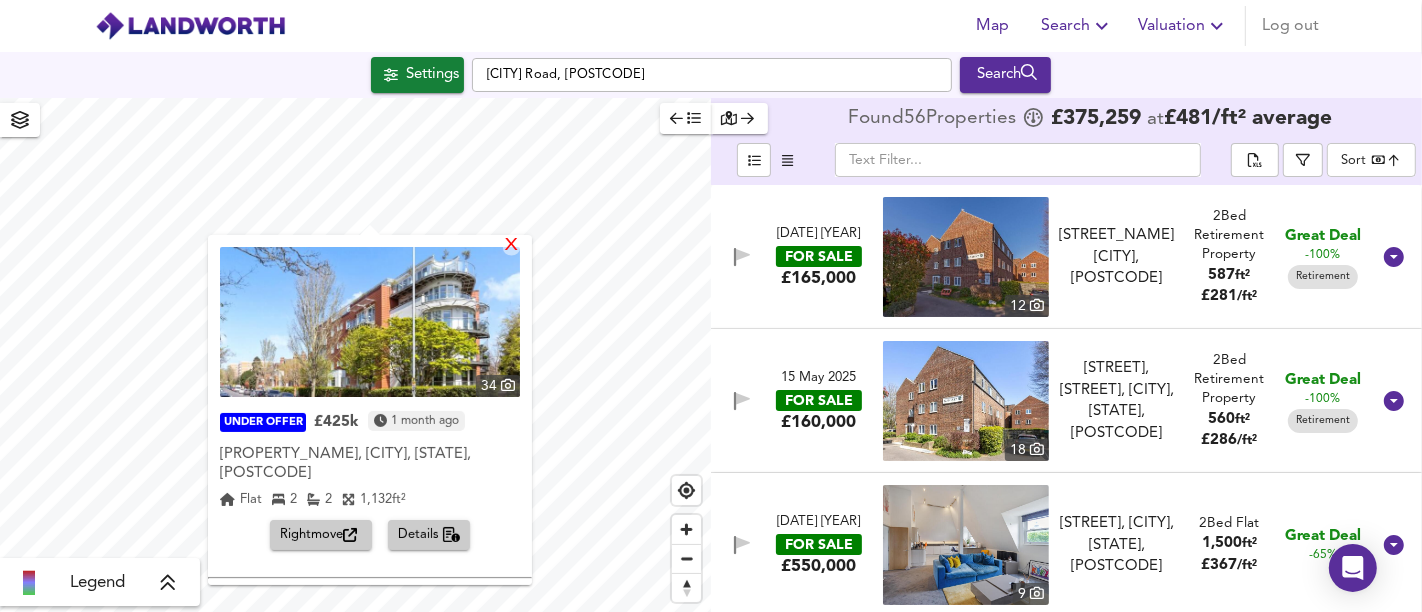 click on "X" at bounding box center (511, 246) 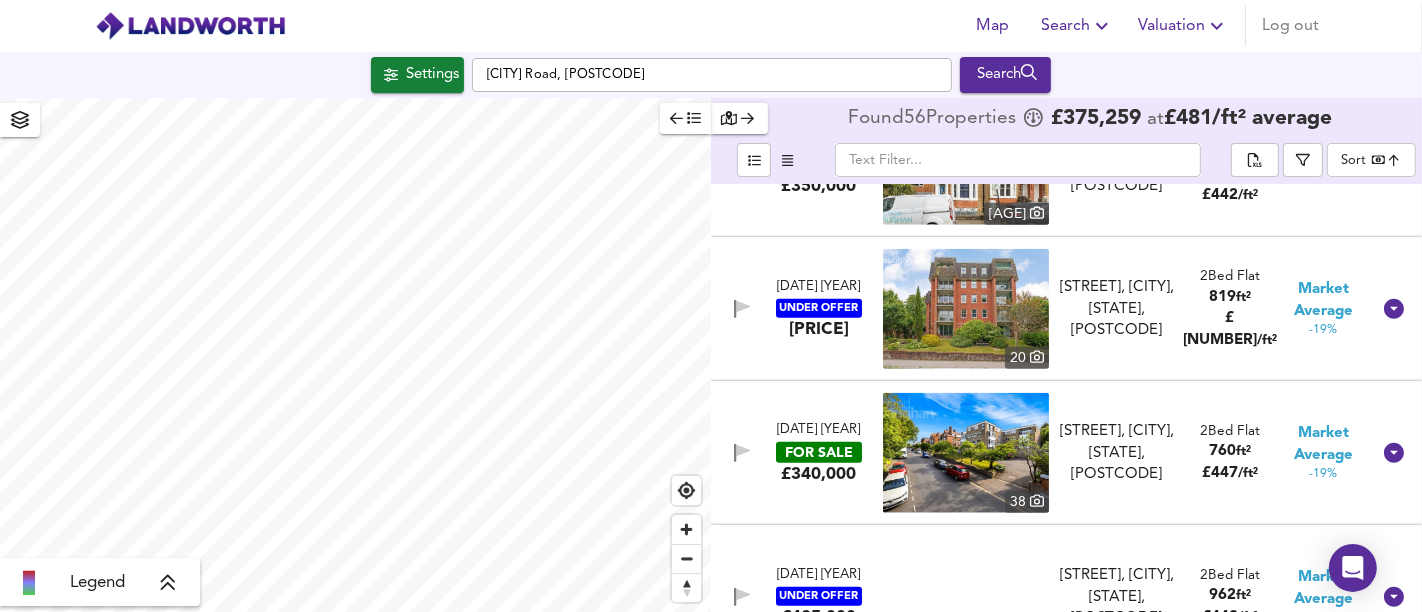 scroll, scrollTop: 2000, scrollLeft: 0, axis: vertical 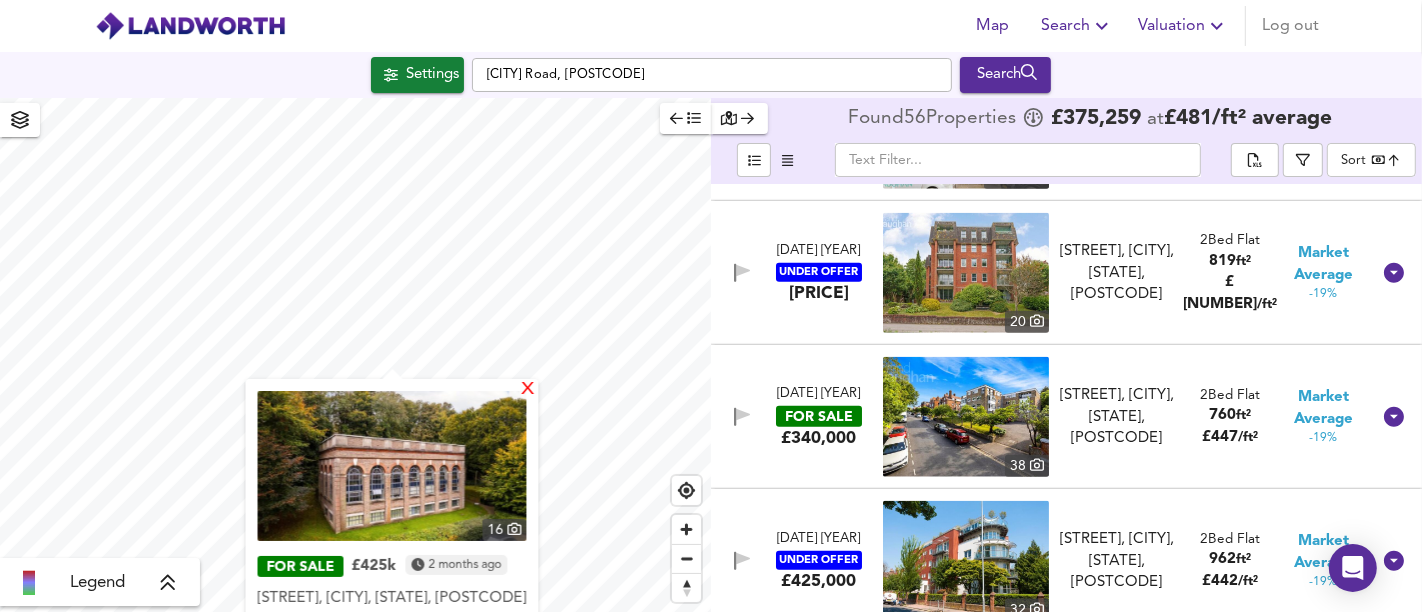 click on "X" at bounding box center (528, 390) 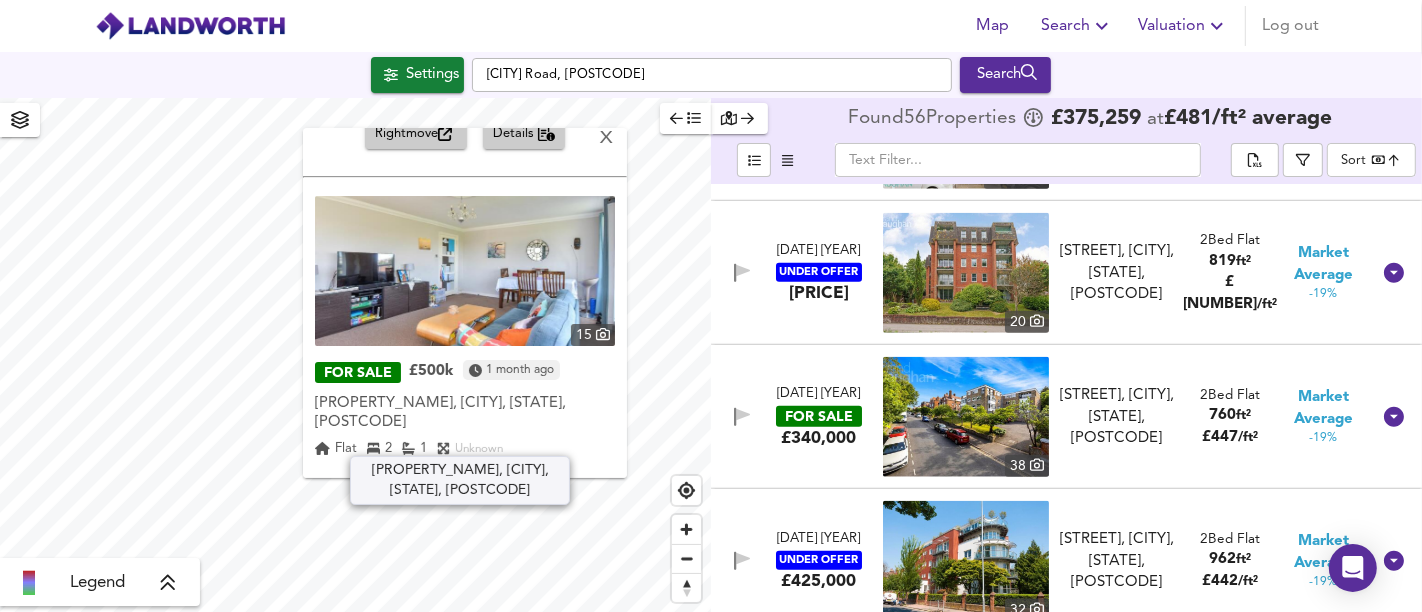 scroll, scrollTop: 72, scrollLeft: 0, axis: vertical 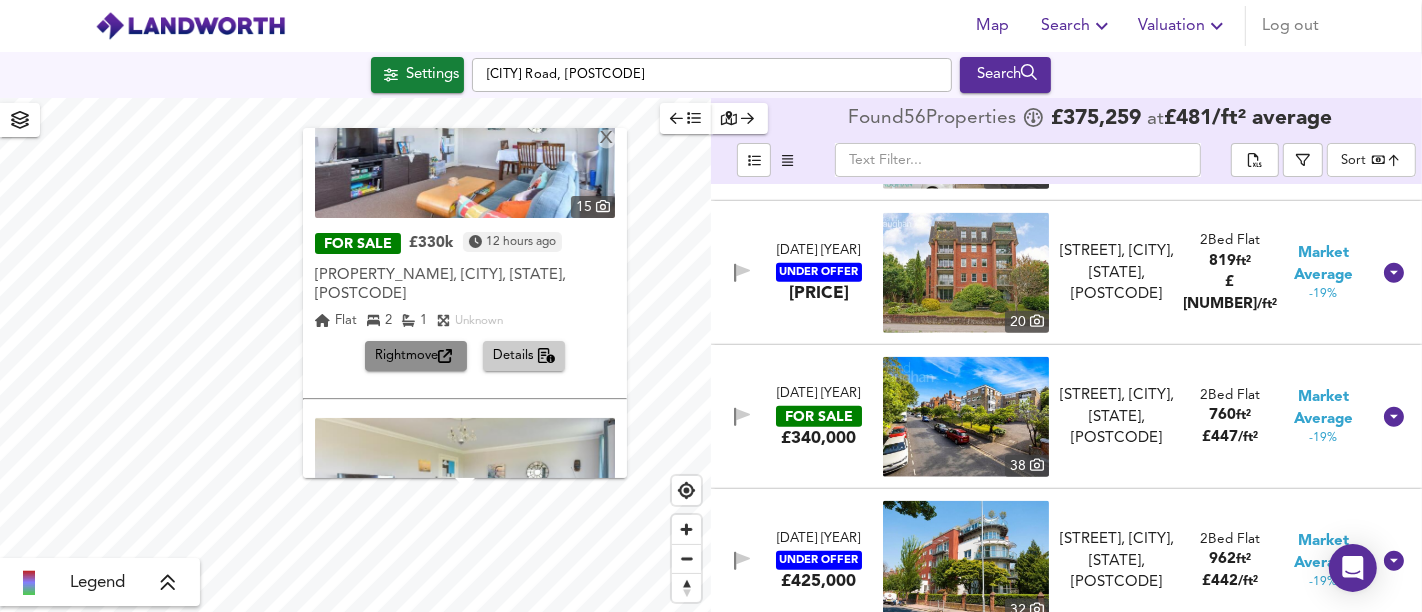 click on "Rightmove" at bounding box center [416, 356] 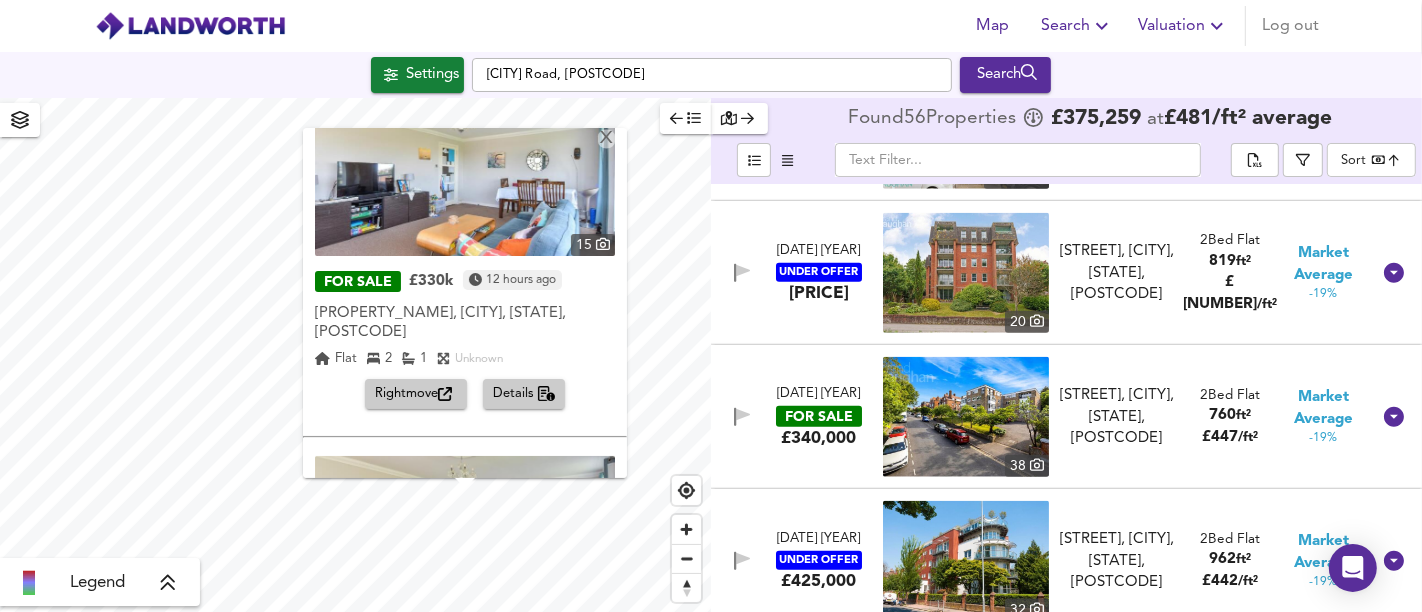 scroll, scrollTop: 0, scrollLeft: 0, axis: both 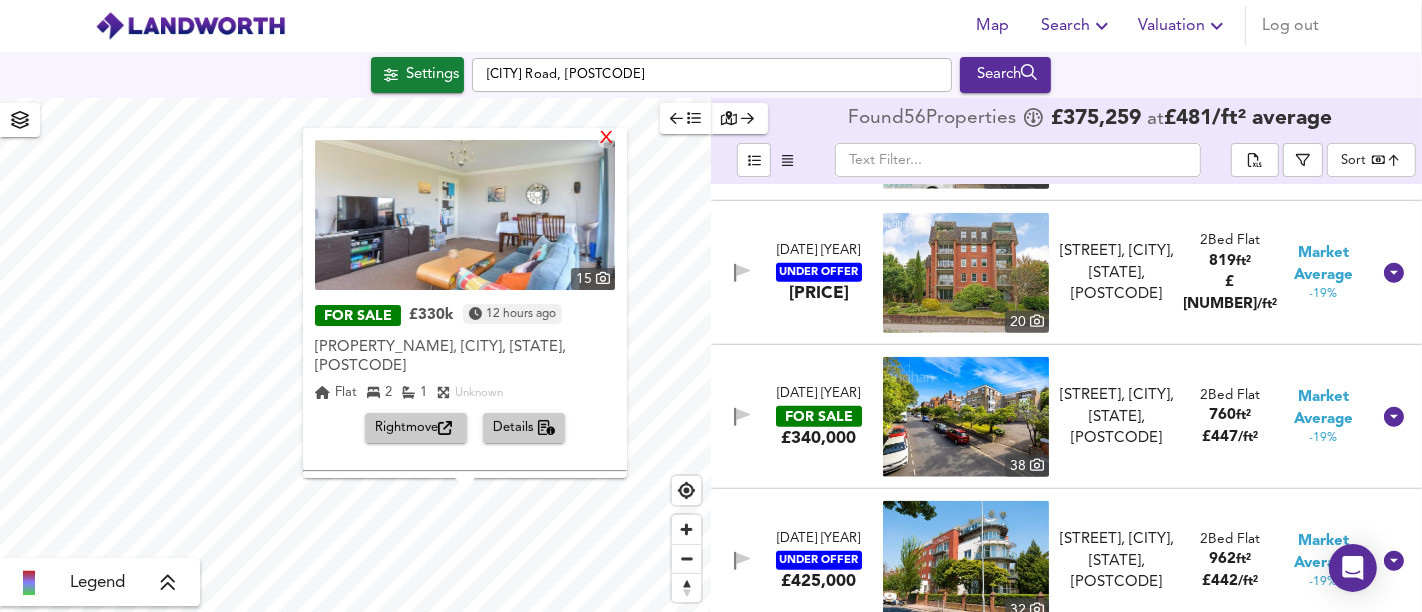 click on "X" at bounding box center [606, 139] 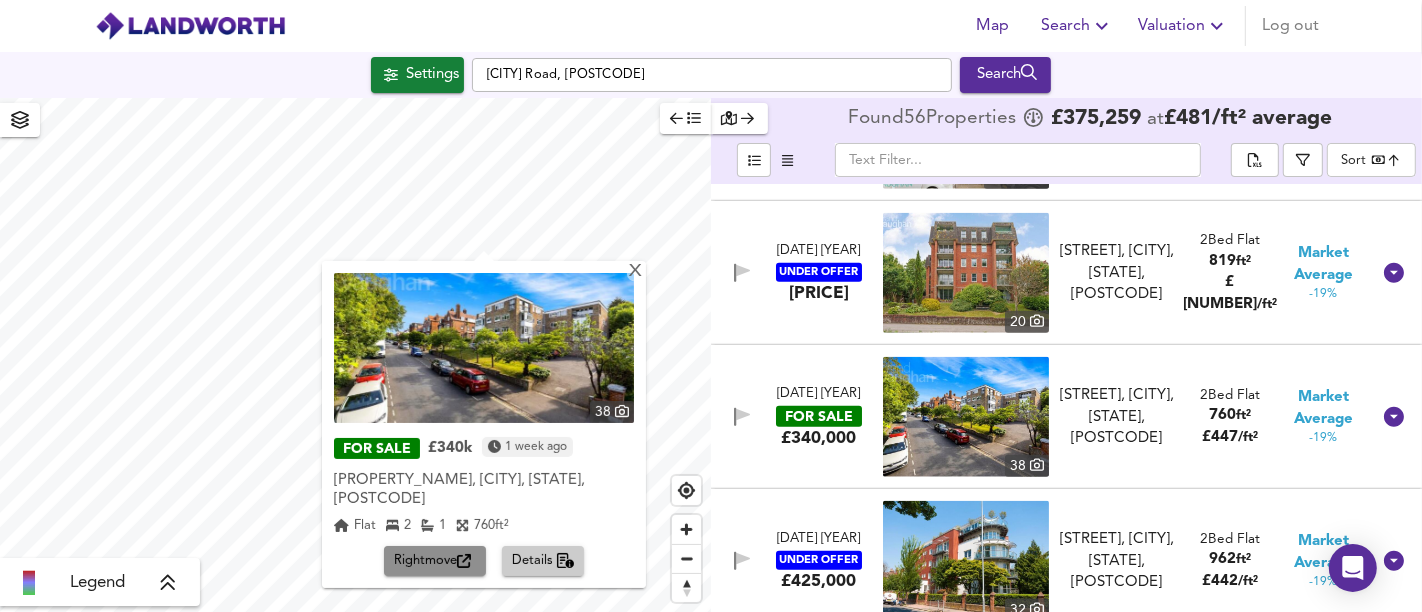 click on "Rightmove" at bounding box center (435, 561) 